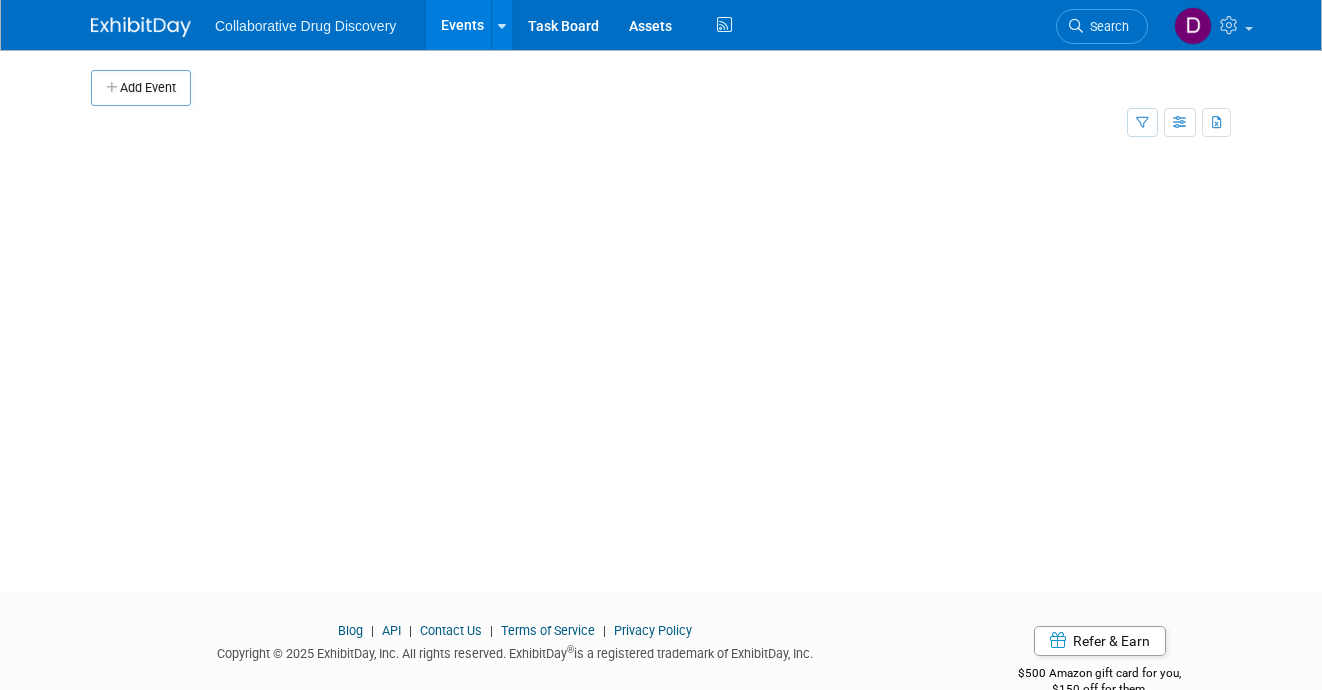 scroll, scrollTop: 0, scrollLeft: 0, axis: both 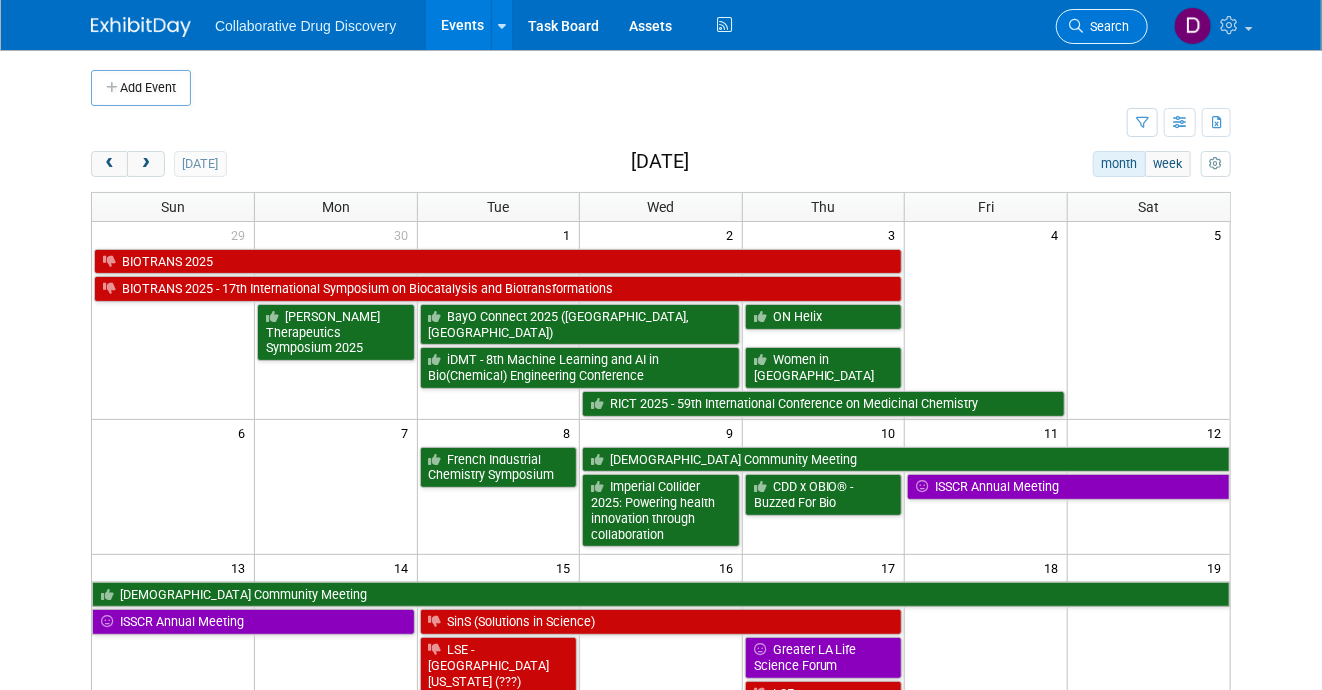 click on "Search" at bounding box center [1106, 26] 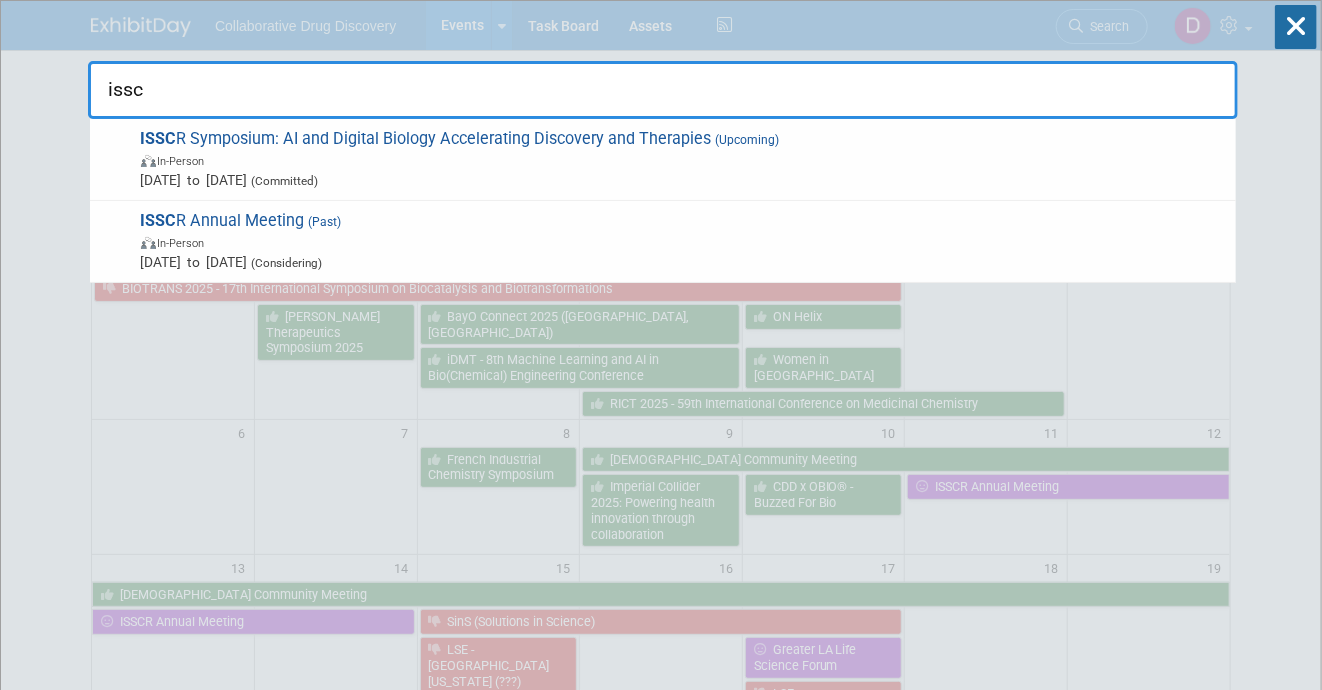 click on "issc" at bounding box center (663, 90) 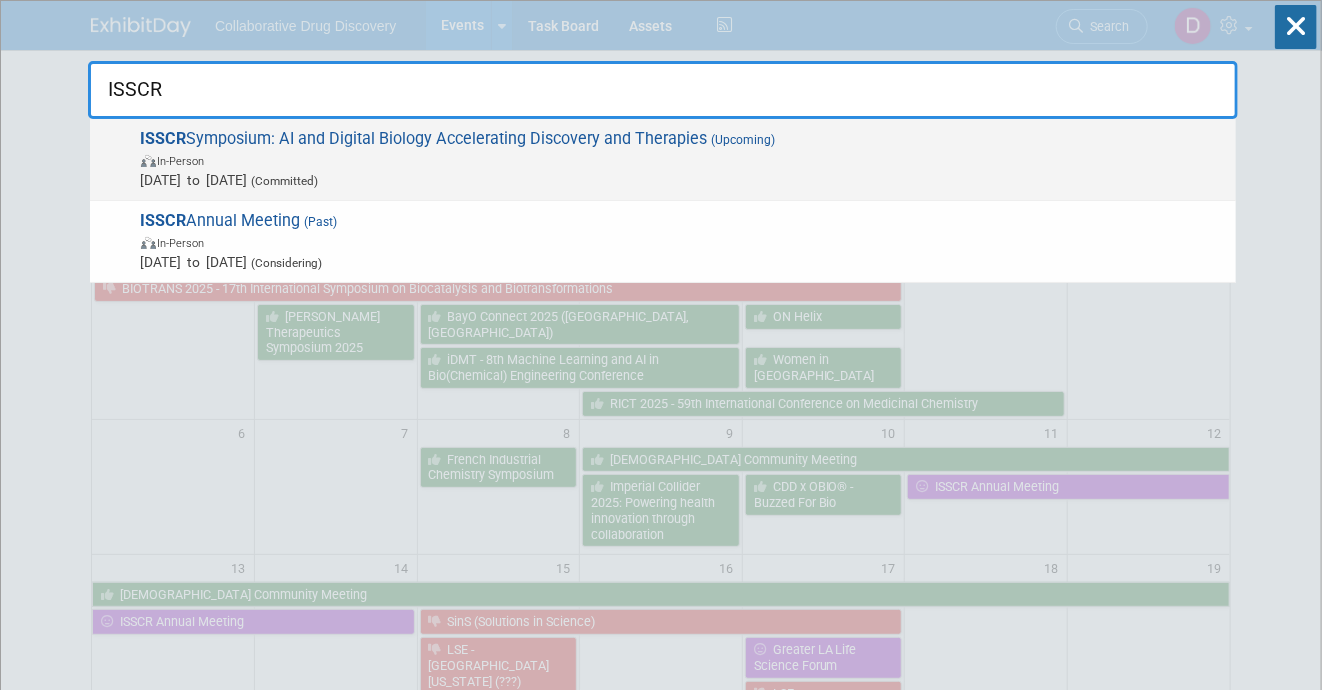 type on "ISSCR" 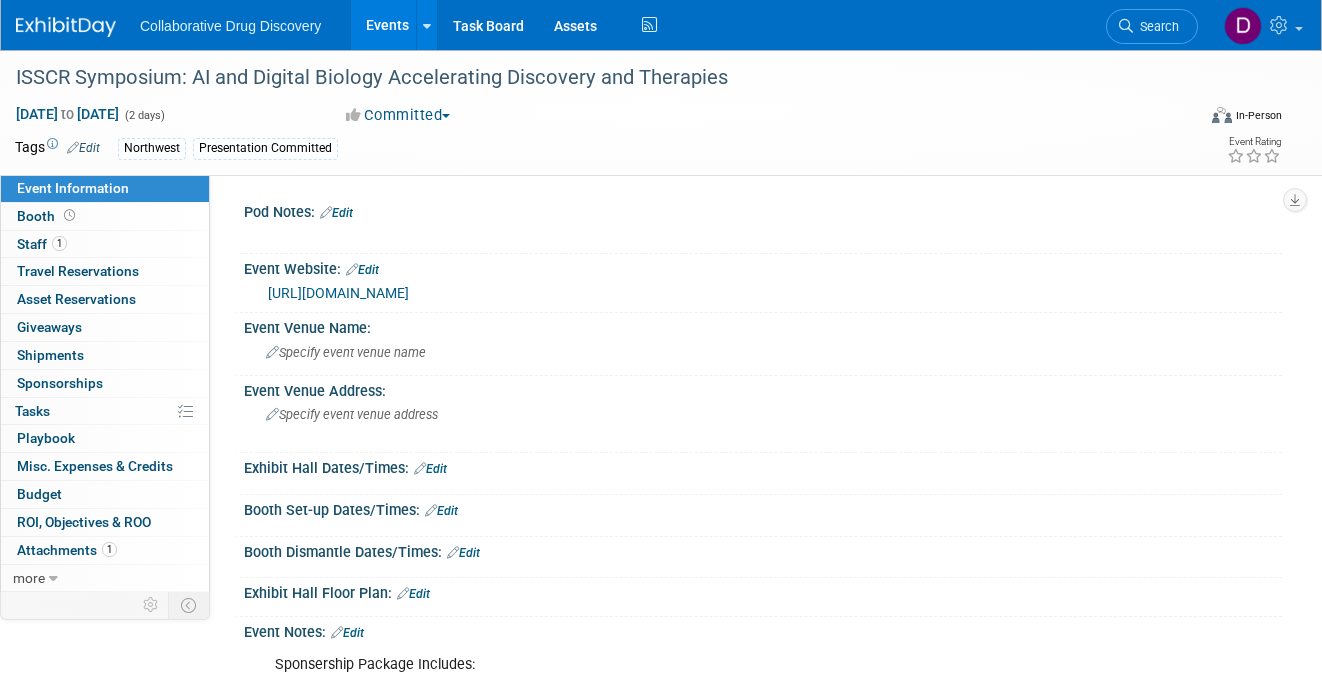 scroll, scrollTop: 0, scrollLeft: 0, axis: both 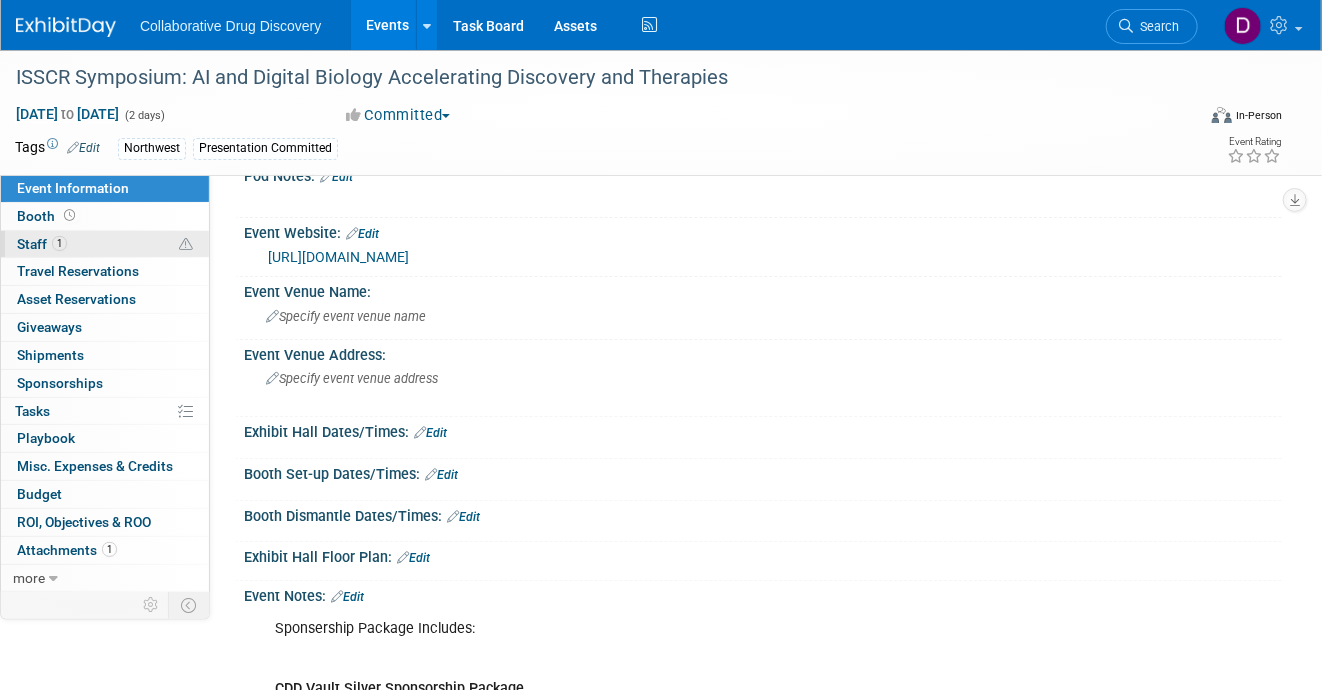 click on "1
Staff 1" at bounding box center [105, 244] 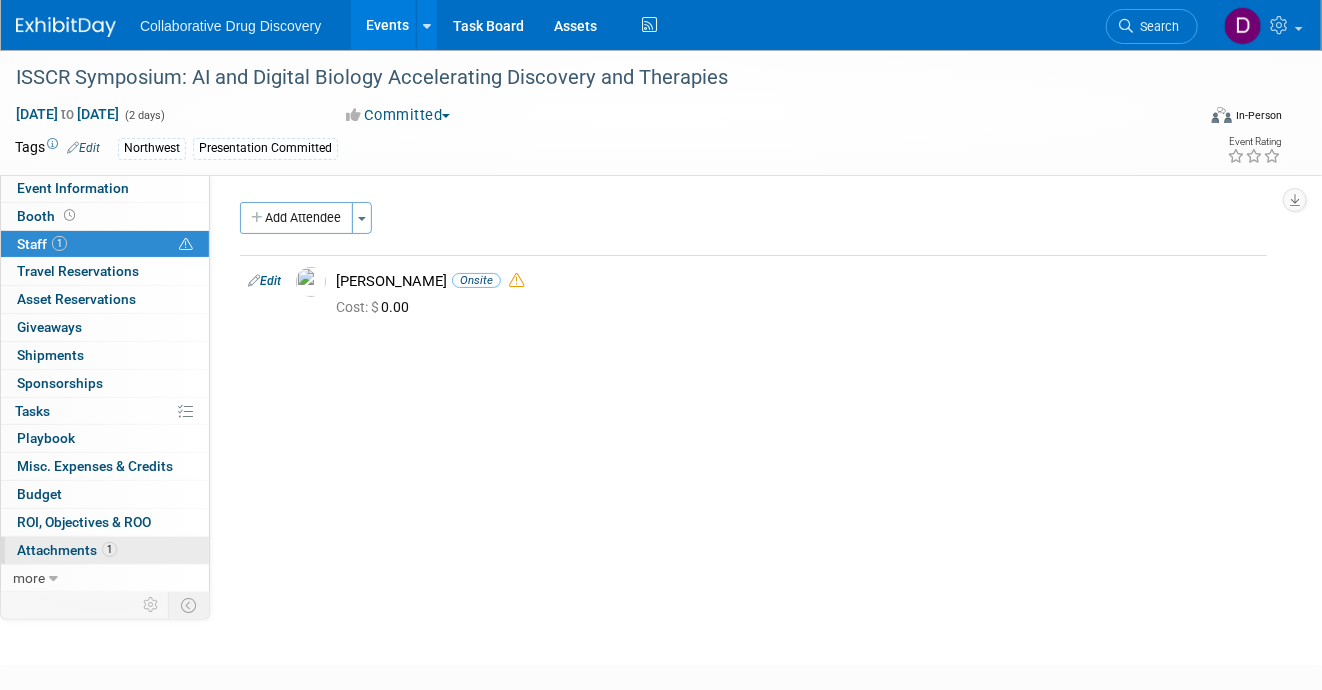 click on "Attachments 1" at bounding box center (67, 550) 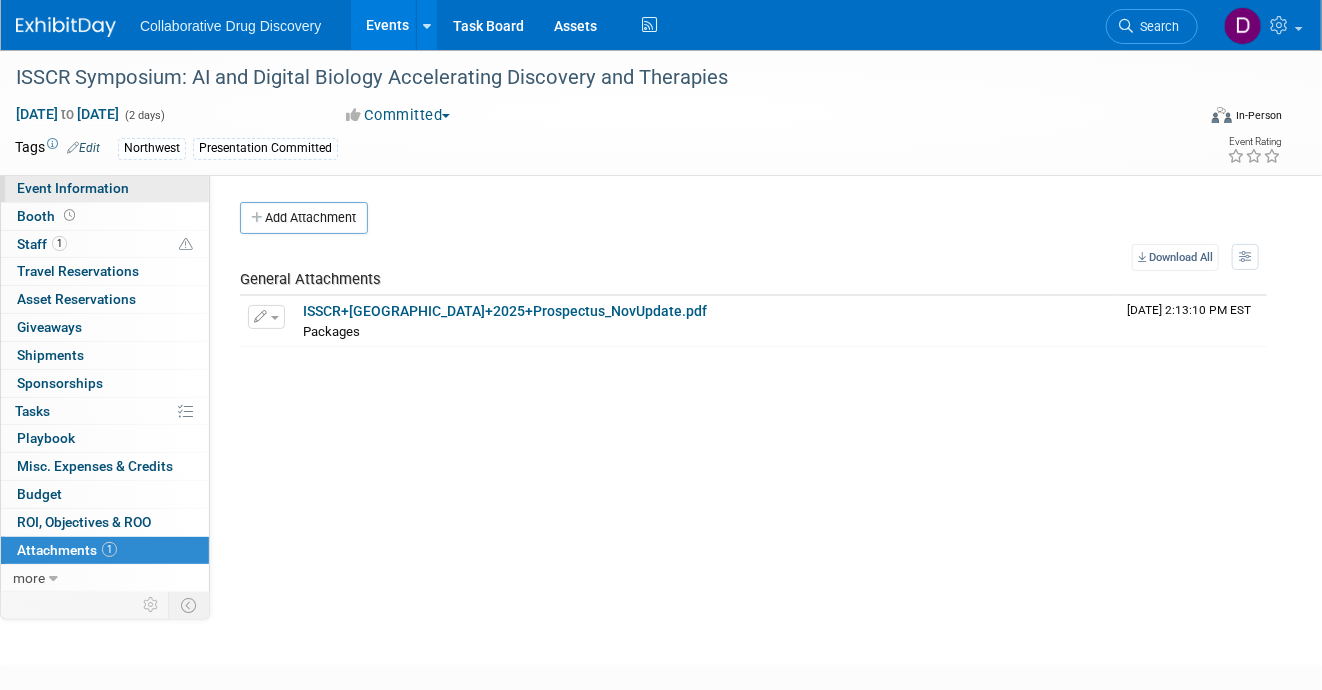 click on "Event Information" at bounding box center [73, 188] 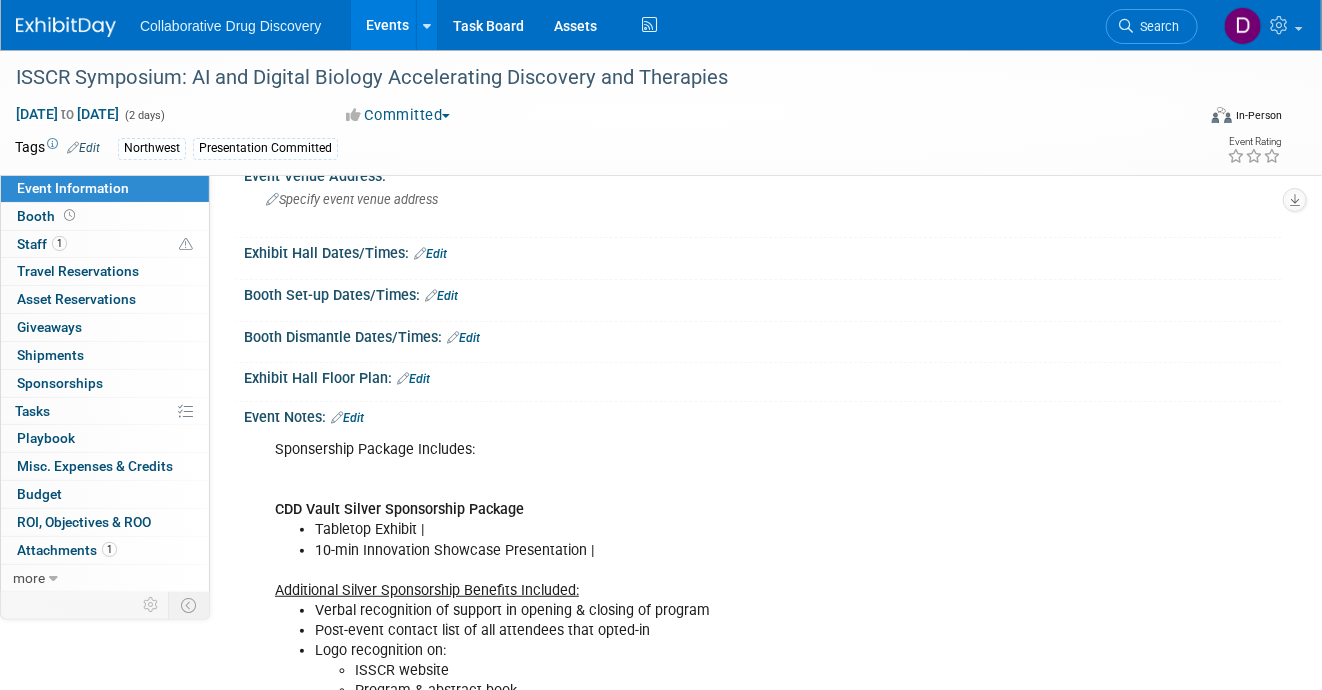 scroll, scrollTop: 0, scrollLeft: 0, axis: both 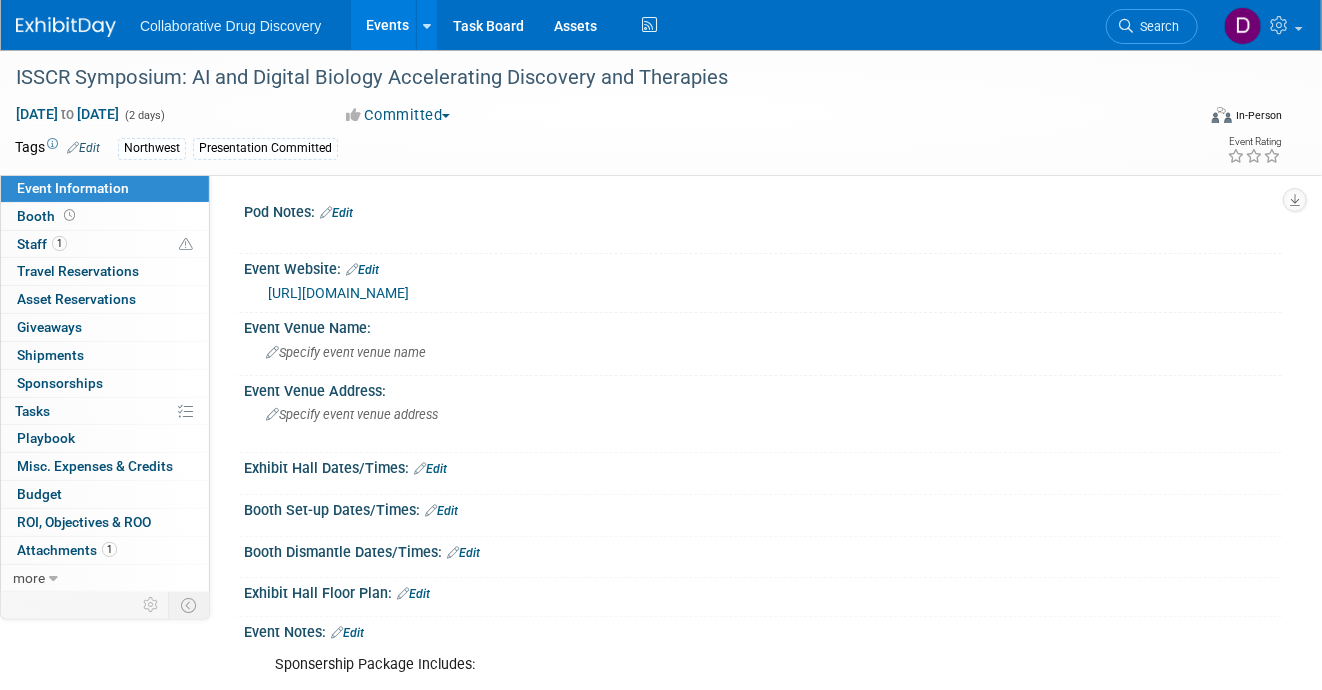 click on "https://www.isscr.org/upcoming-programs/2025-seattle-international-symposium" at bounding box center (338, 293) 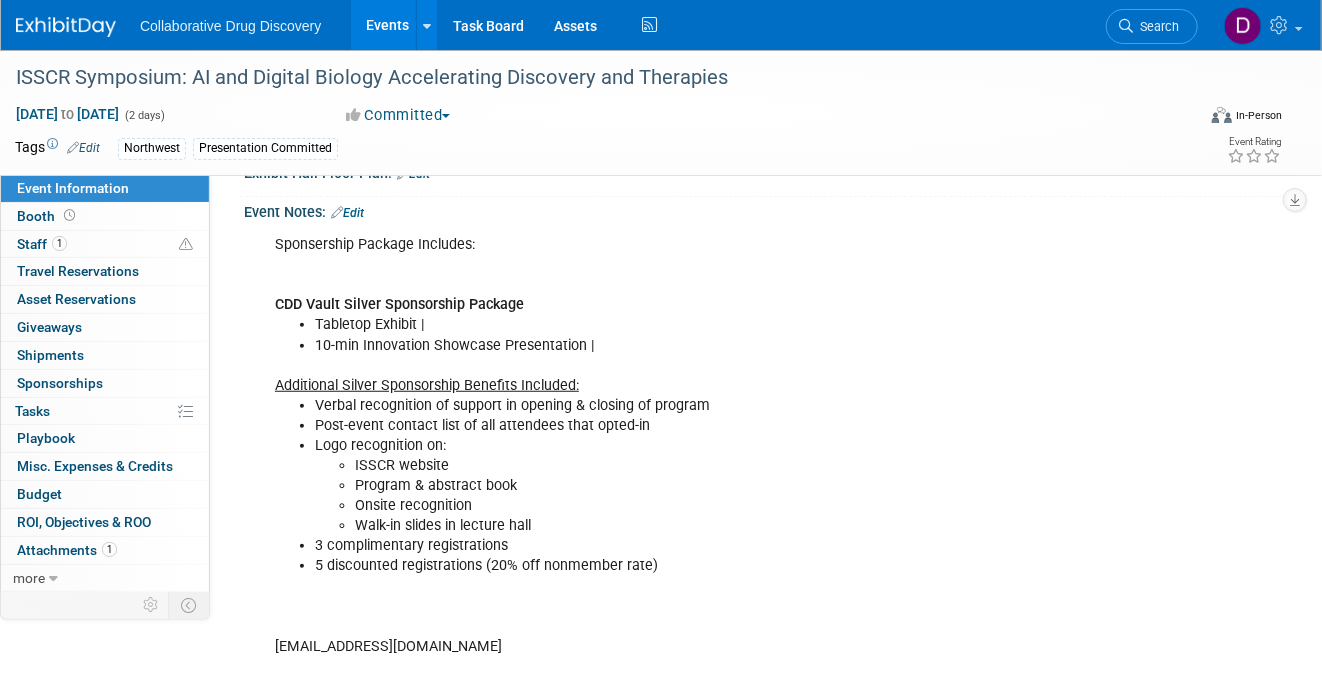 click on "Collaborative Drug Discovery
Events
Add Event
Bulk Upload Events
Shareable Event Boards
Recently Viewed Events:
ISSCR Symposium: AI and Digital Biology Accelerating Discovery and Therapies
Oct 9, 2025  to  Oct 10, 2025
ACS Fall 2025
Washington, DC
Aug 17, 2025  to  Aug 21, 2025
Pittcon 2026
Mar 7, 2026  to  Mar 11, 2026
Task Board
Assets
Activity Feed
My Account
My Profile & Preferences
Sync to External Calendar...
Team Workspace
Users and Permissions
Workspace Settings
Metrics & Analytics
Budgeting, ROI & ROO
Annual Budgets (all events)
Refer & Earn
Contact us
Sign out
Search" at bounding box center [648, 25] 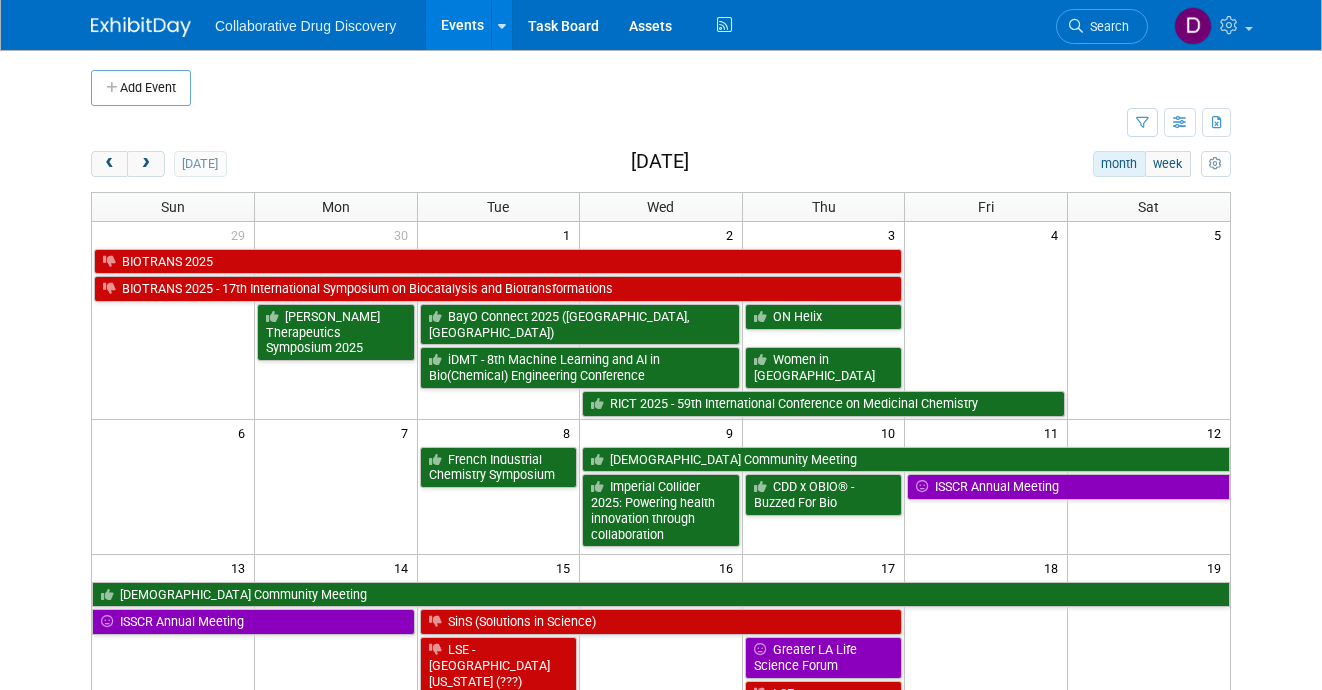 scroll, scrollTop: 0, scrollLeft: 0, axis: both 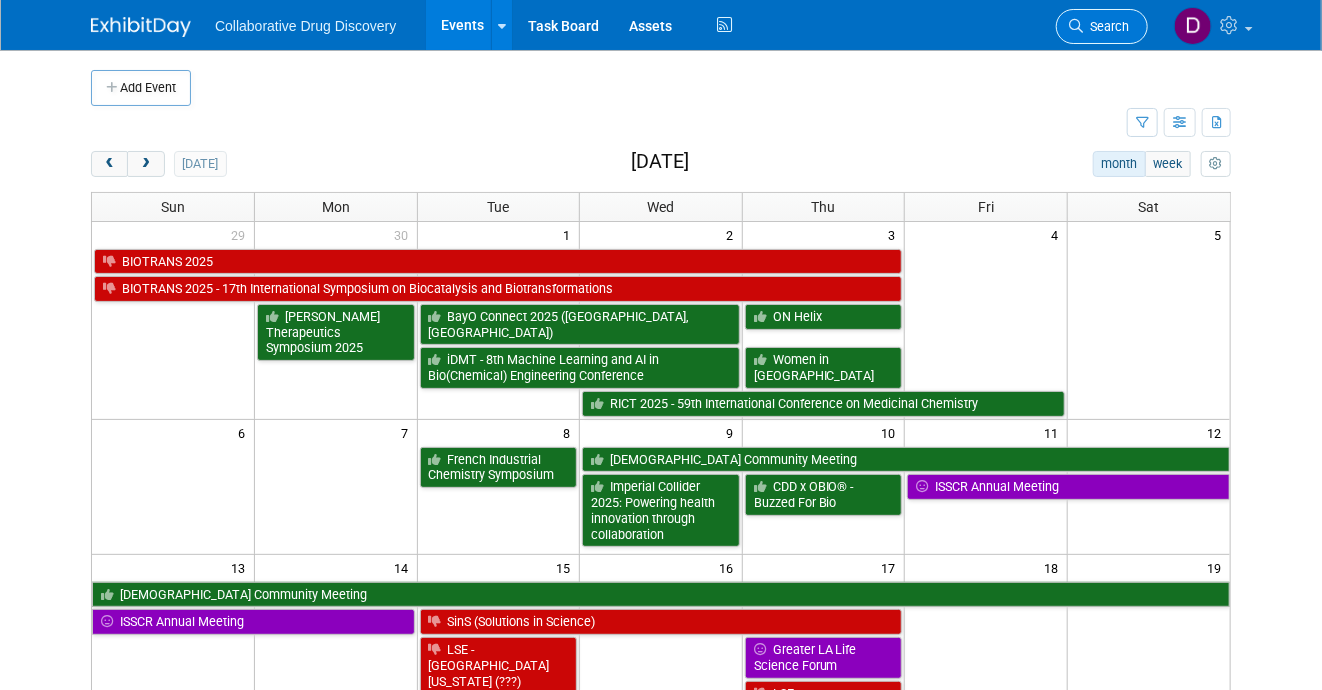 click on "Search" at bounding box center (1102, 26) 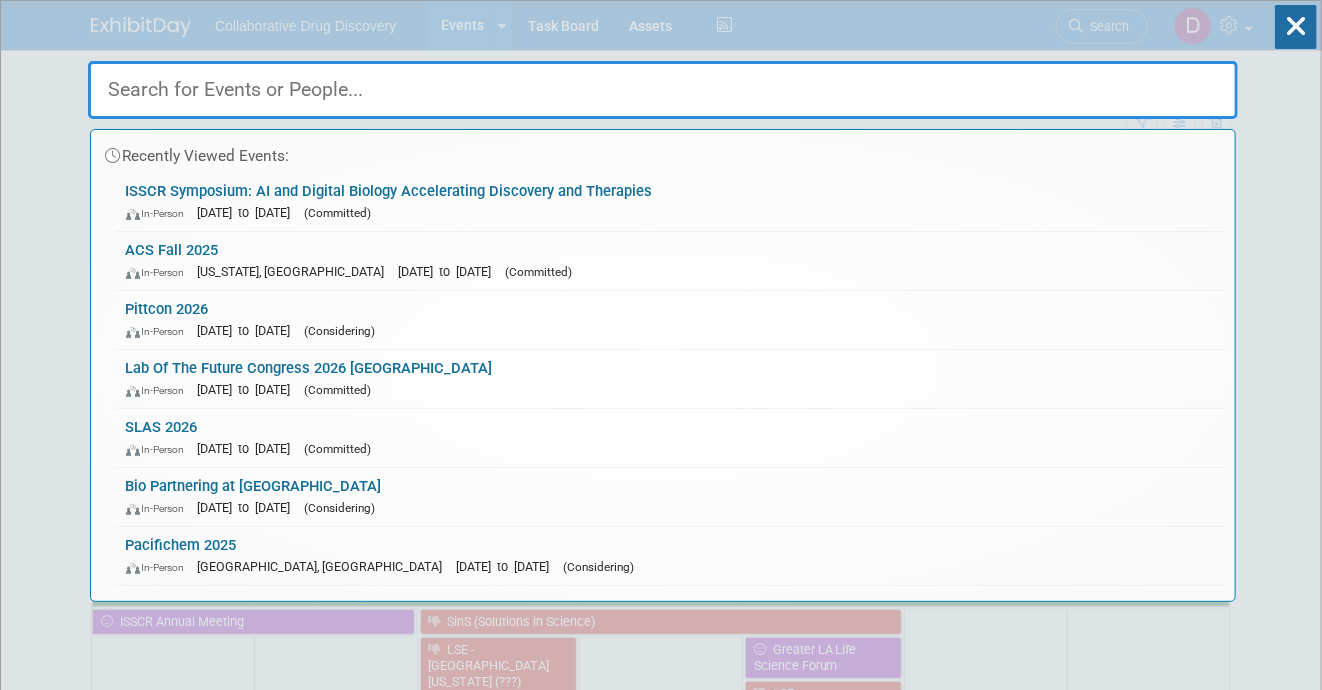 click at bounding box center [663, 90] 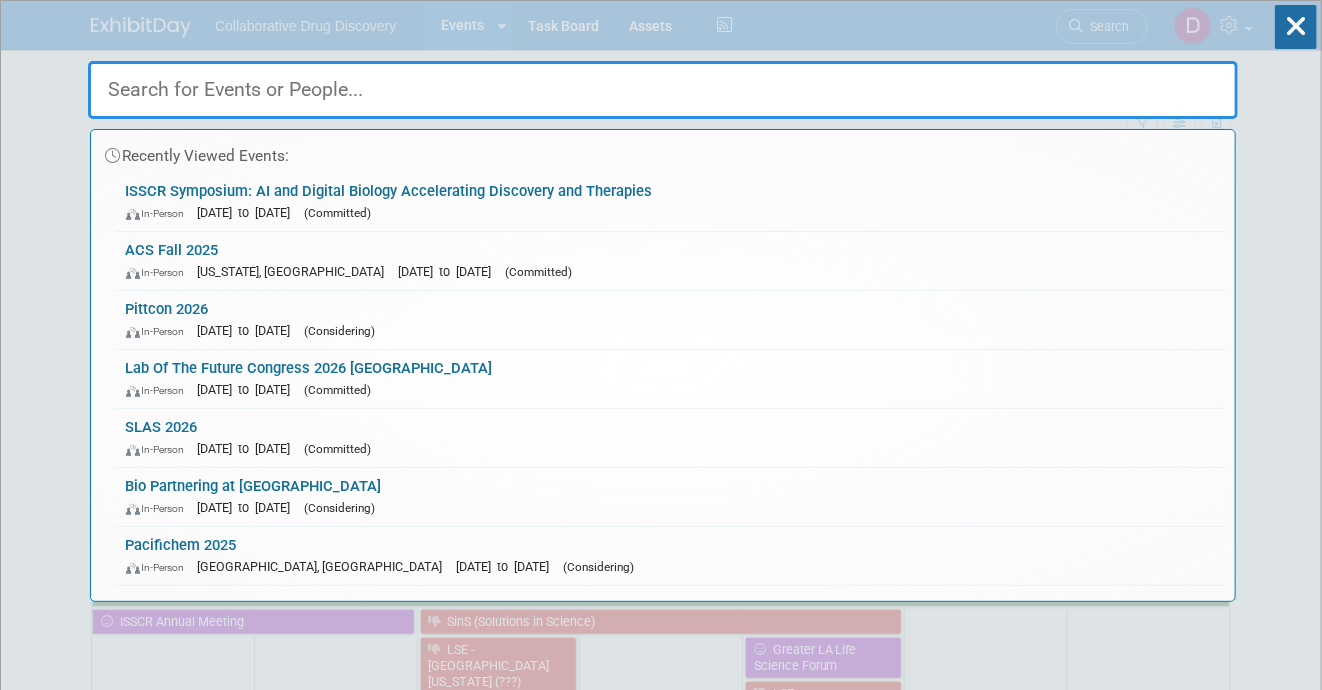 drag, startPoint x: 662, startPoint y: 63, endPoint x: 619, endPoint y: 76, distance: 44.922153 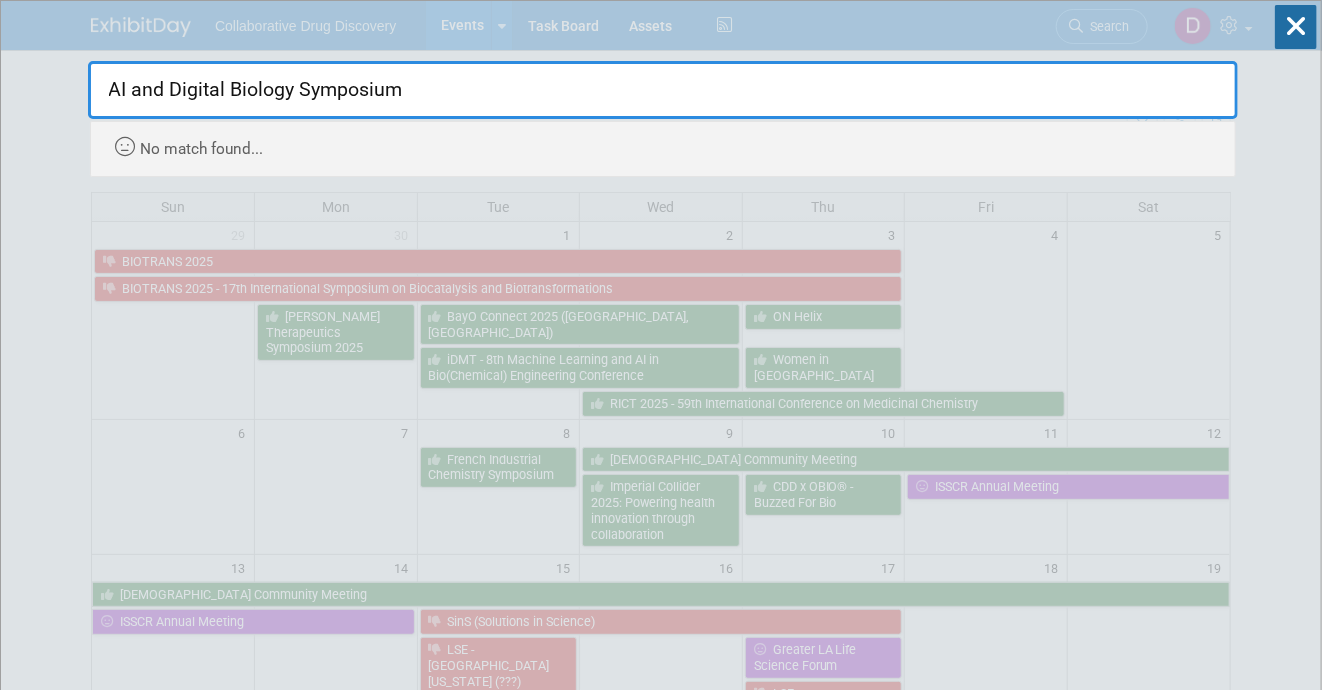 drag, startPoint x: 447, startPoint y: 93, endPoint x: 46, endPoint y: 101, distance: 401.0798 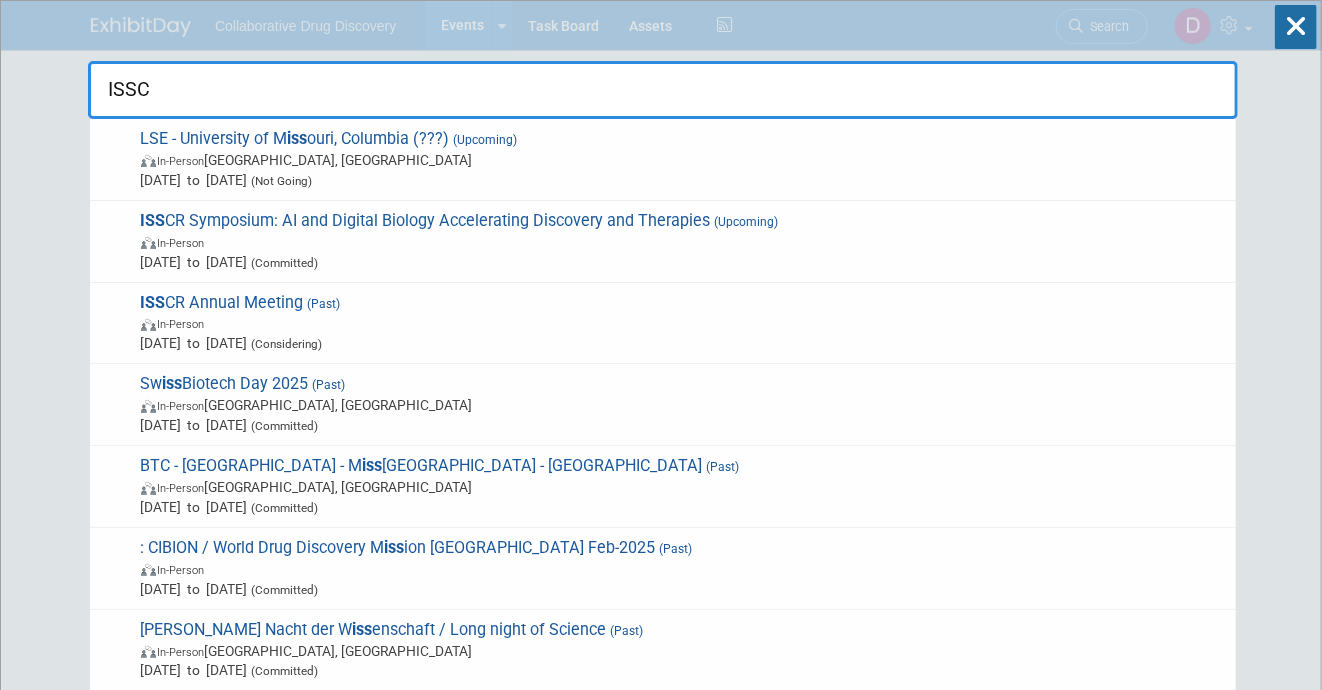 type on "ISSCR" 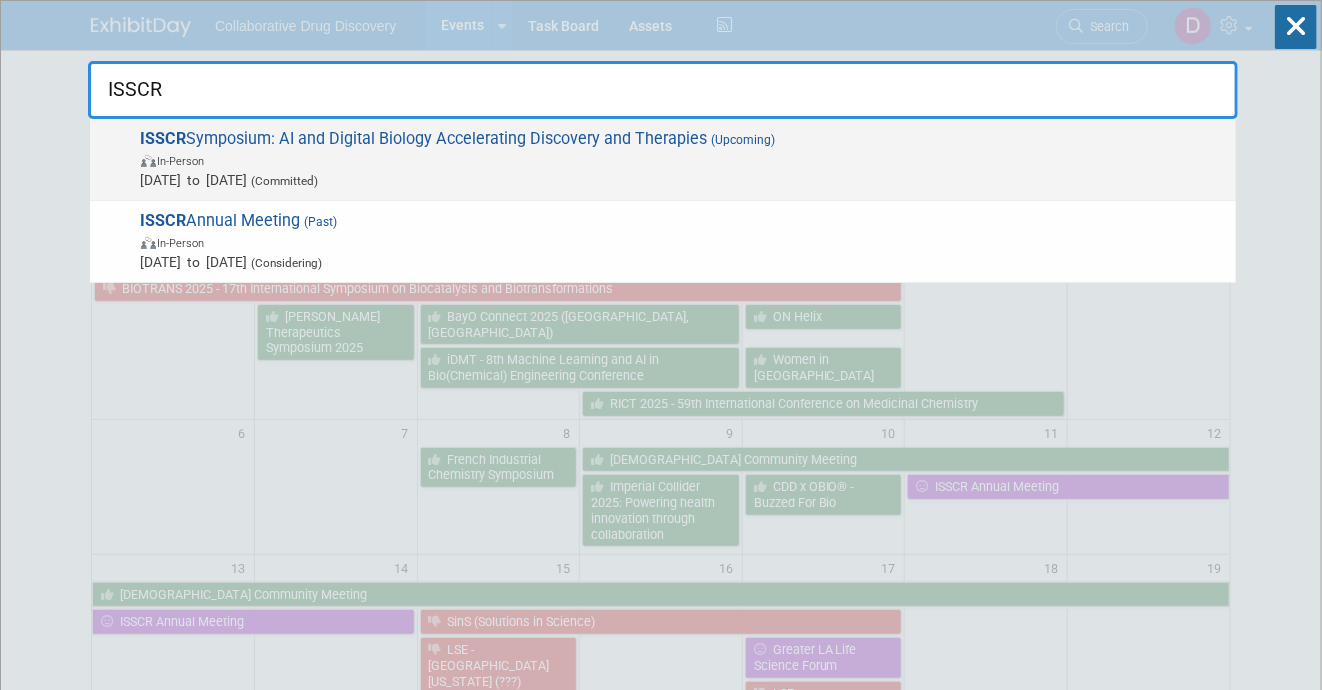 click on "In-Person" at bounding box center (683, 160) 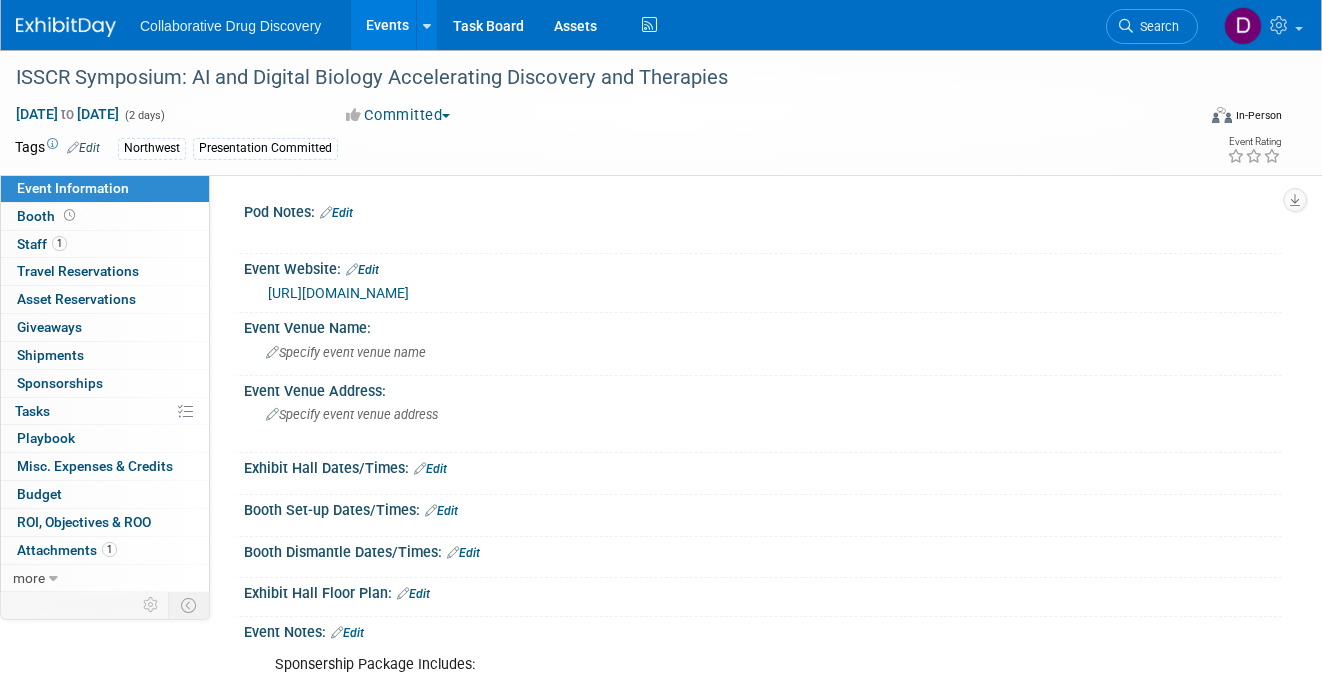 scroll, scrollTop: 0, scrollLeft: 0, axis: both 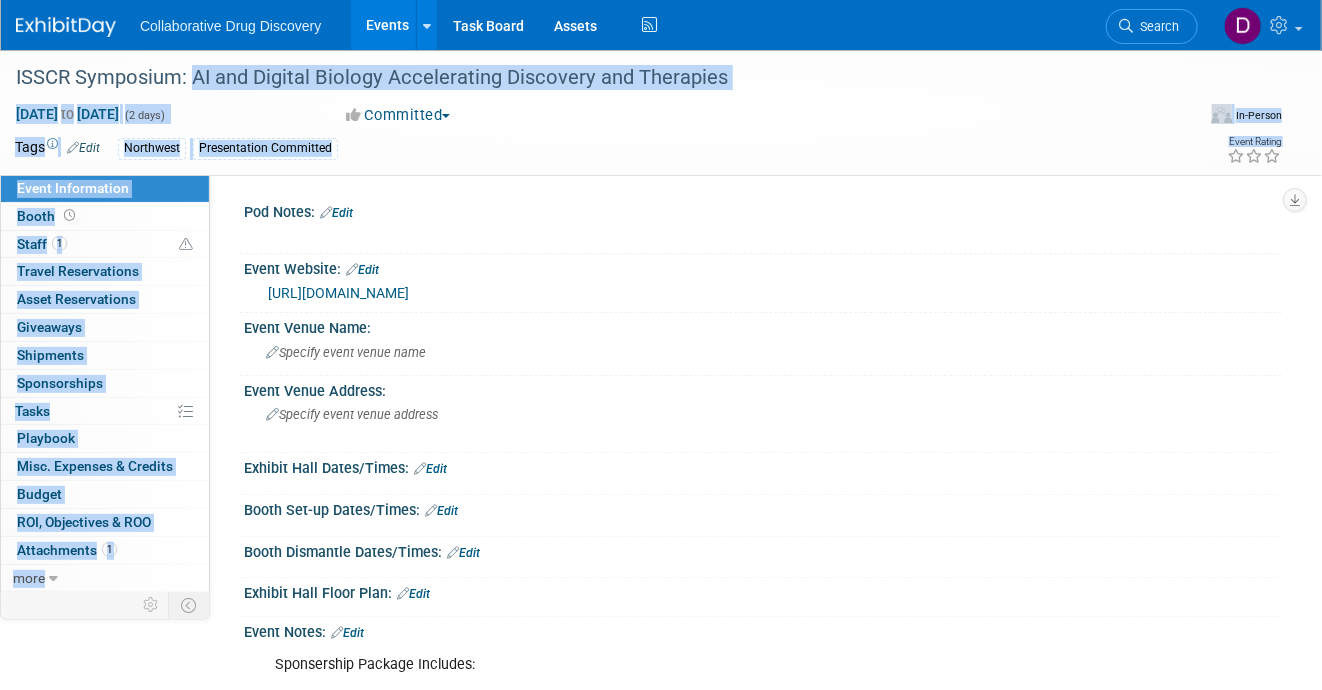 drag, startPoint x: 187, startPoint y: 80, endPoint x: -11, endPoint y: 75, distance: 198.06313 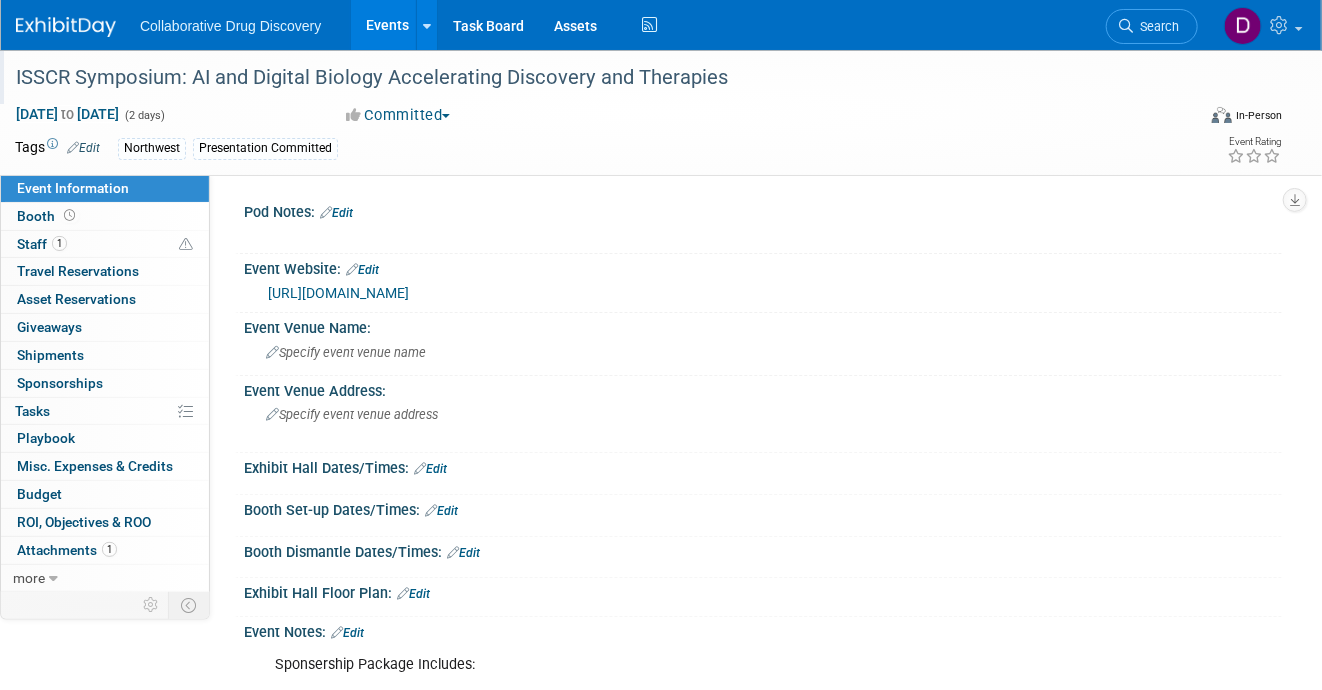 click on "ISSCR Symposium: AI and Digital Biology Accelerating Discovery and Therapies" at bounding box center (591, 78) 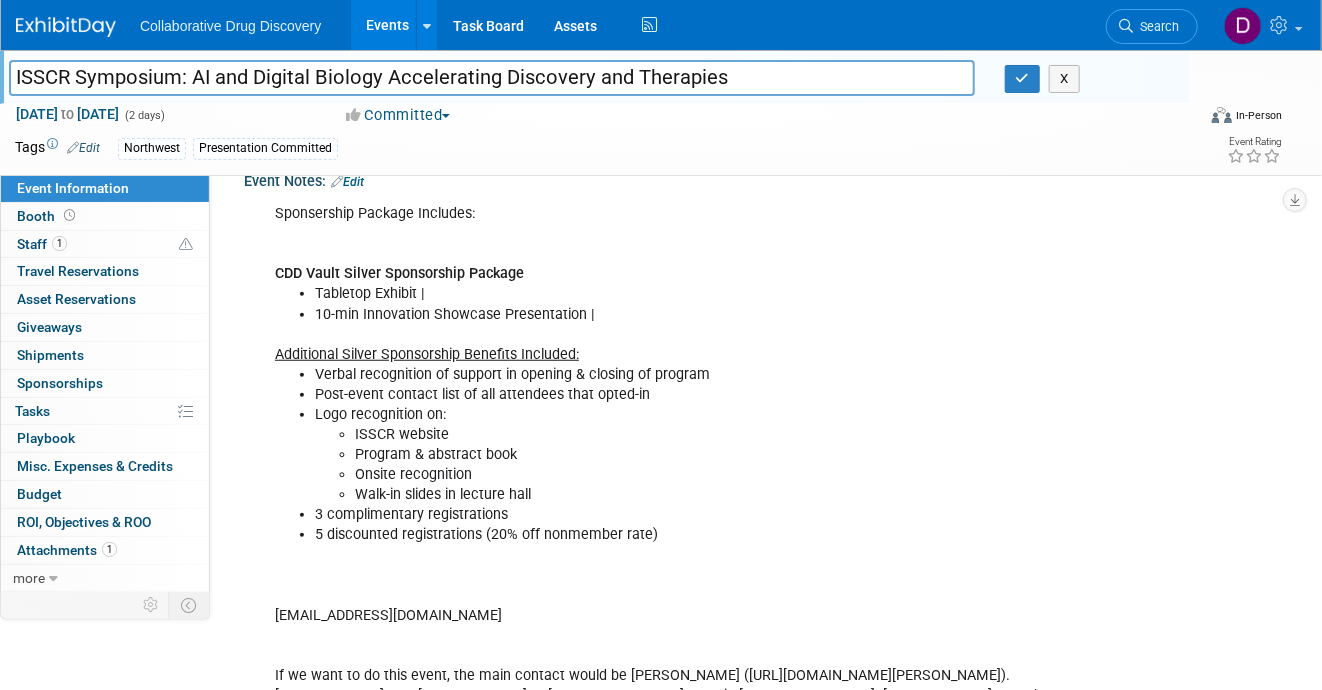 scroll, scrollTop: 266, scrollLeft: 0, axis: vertical 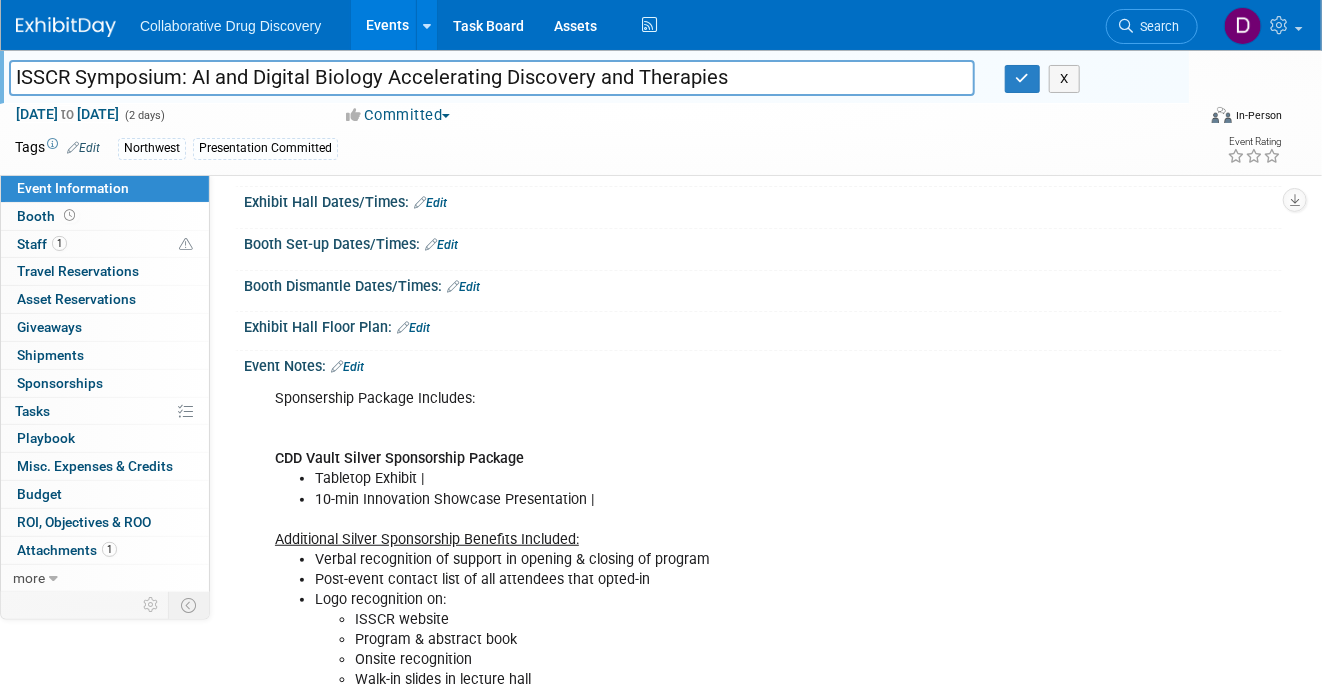 click on "Edit" at bounding box center [347, 367] 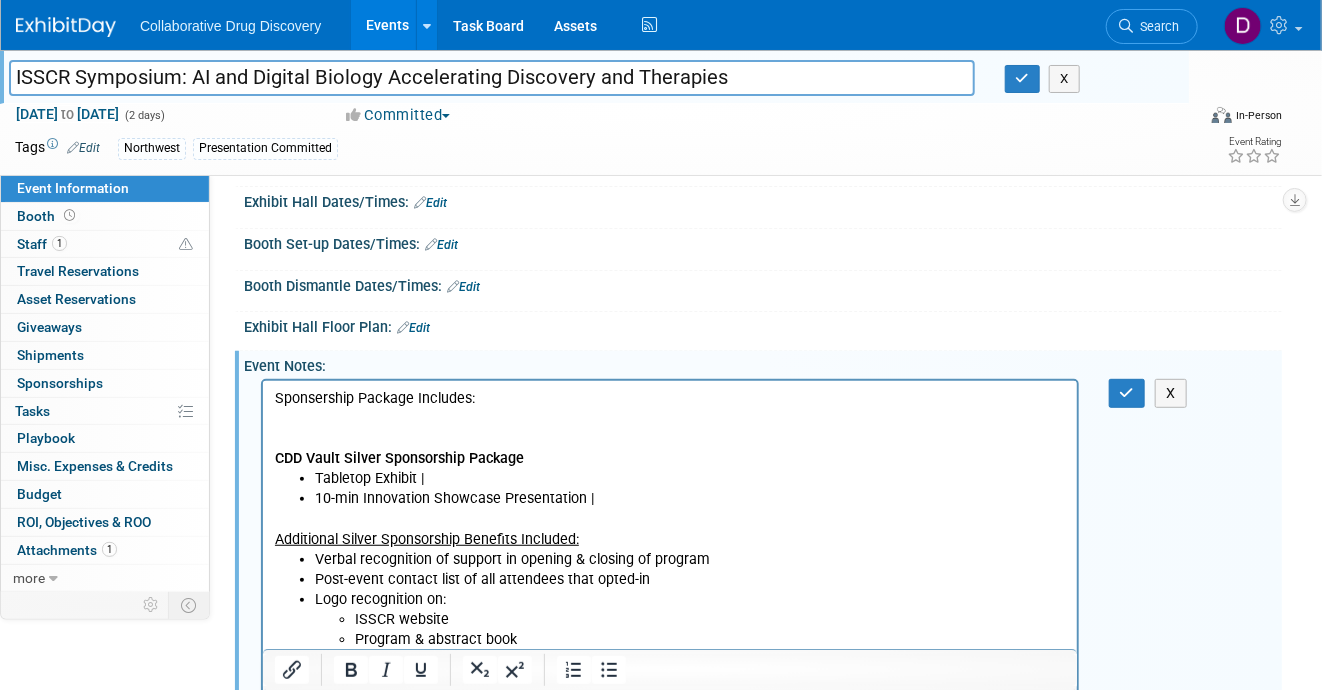 scroll, scrollTop: 0, scrollLeft: 0, axis: both 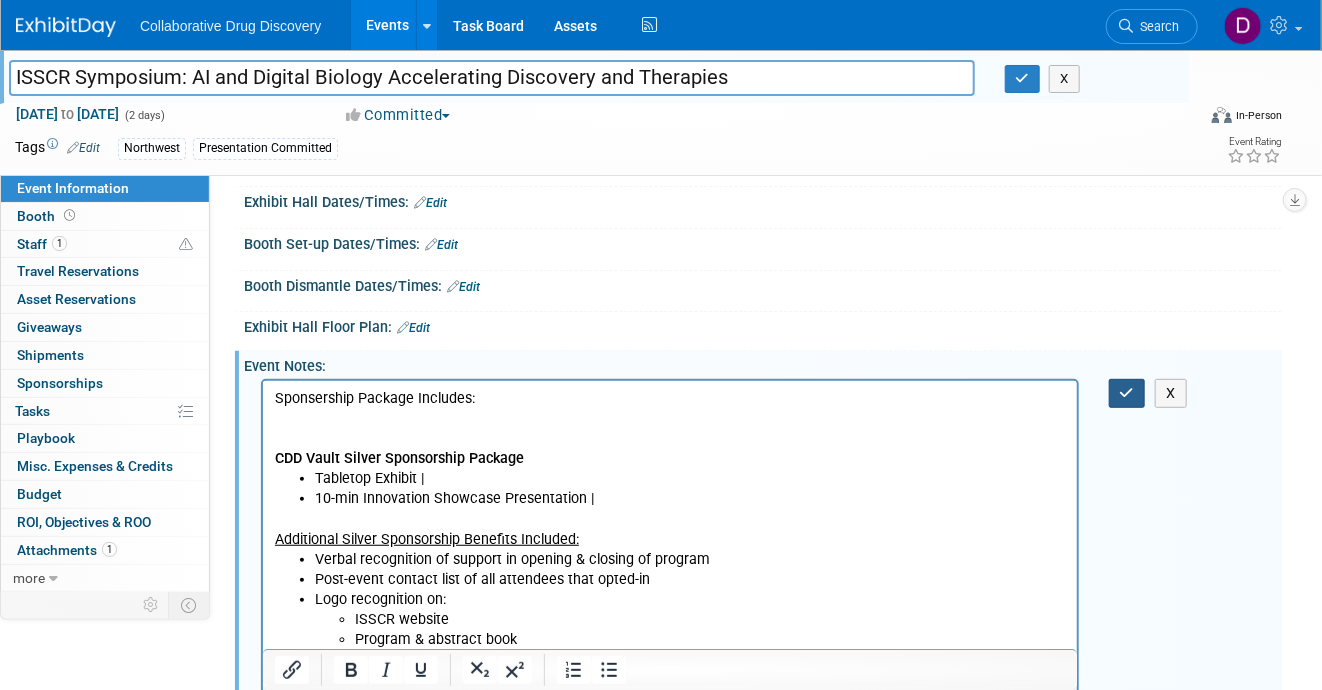 click at bounding box center [1127, 393] 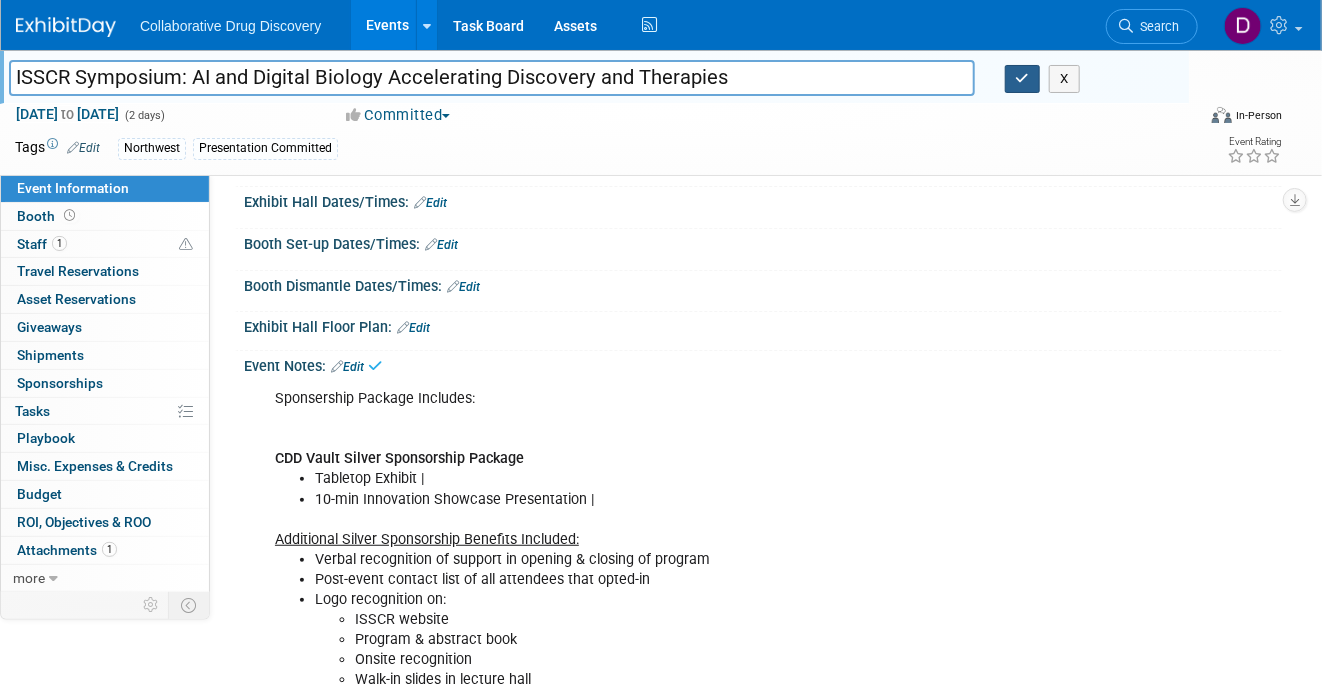 click at bounding box center (1023, 78) 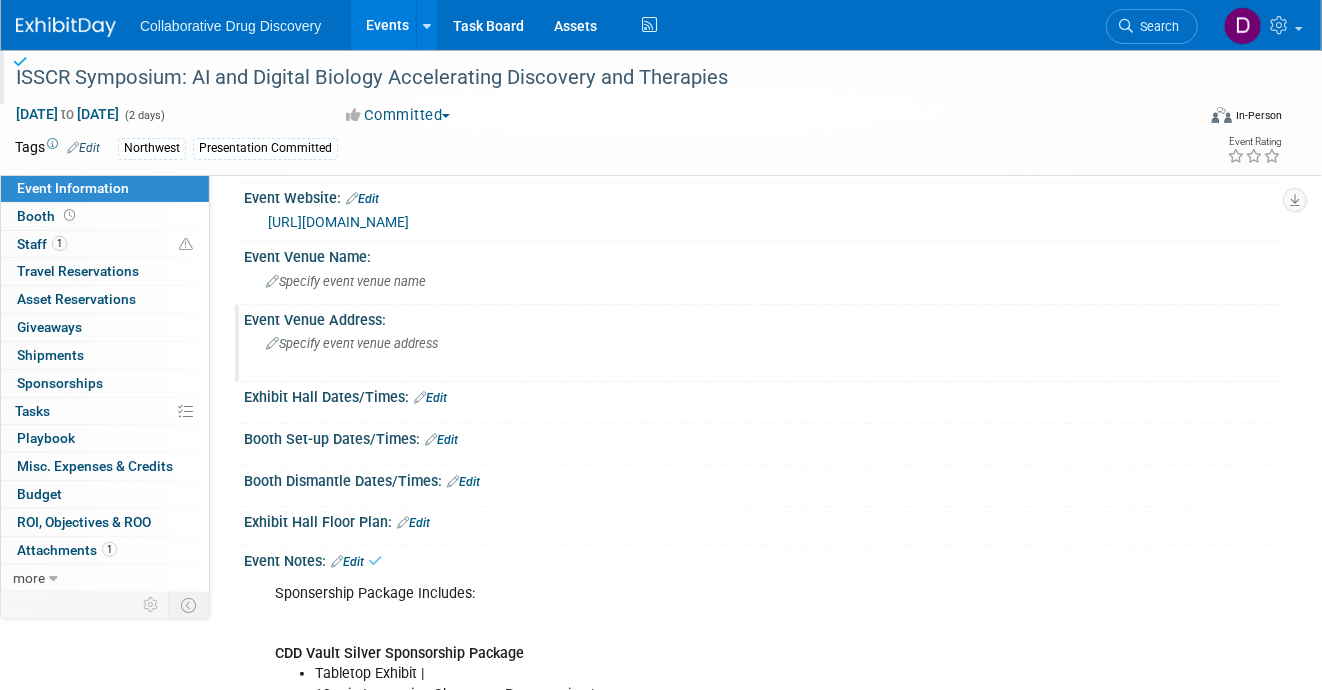 scroll, scrollTop: 0, scrollLeft: 0, axis: both 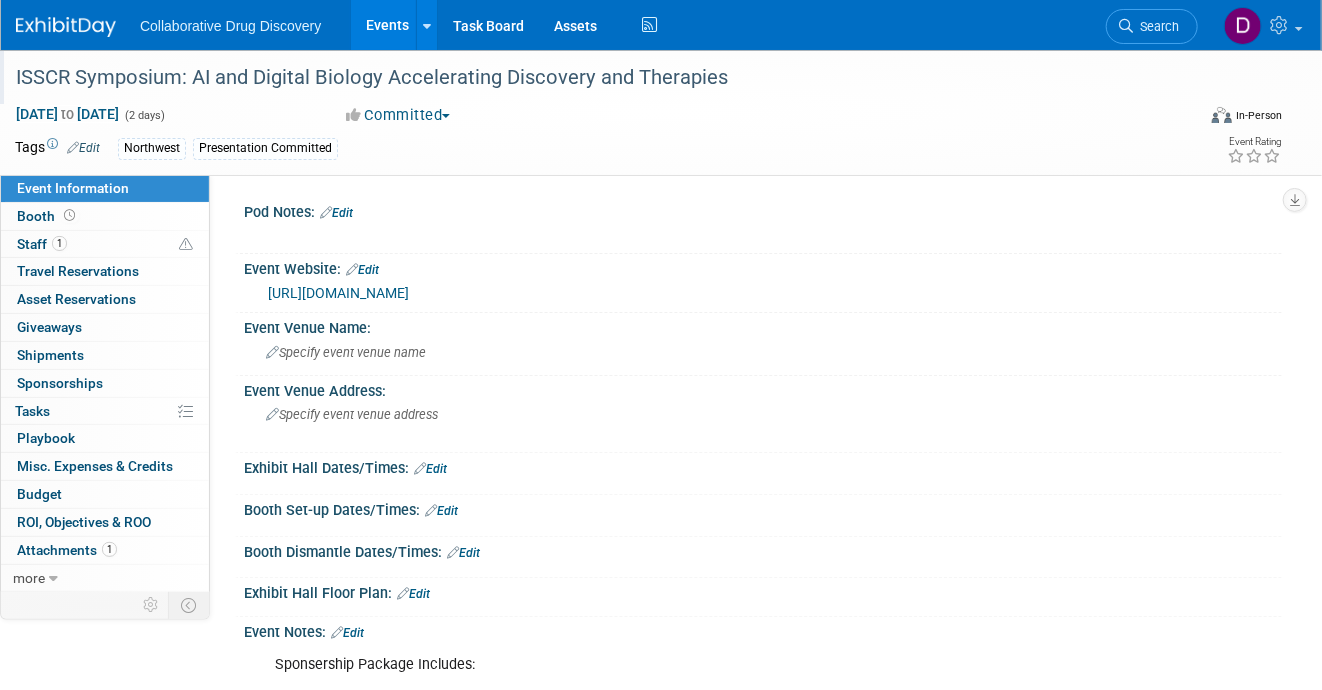 click on "ISSCR Symposium: AI and Digital Biology Accelerating Discovery and Therapies" at bounding box center (591, 78) 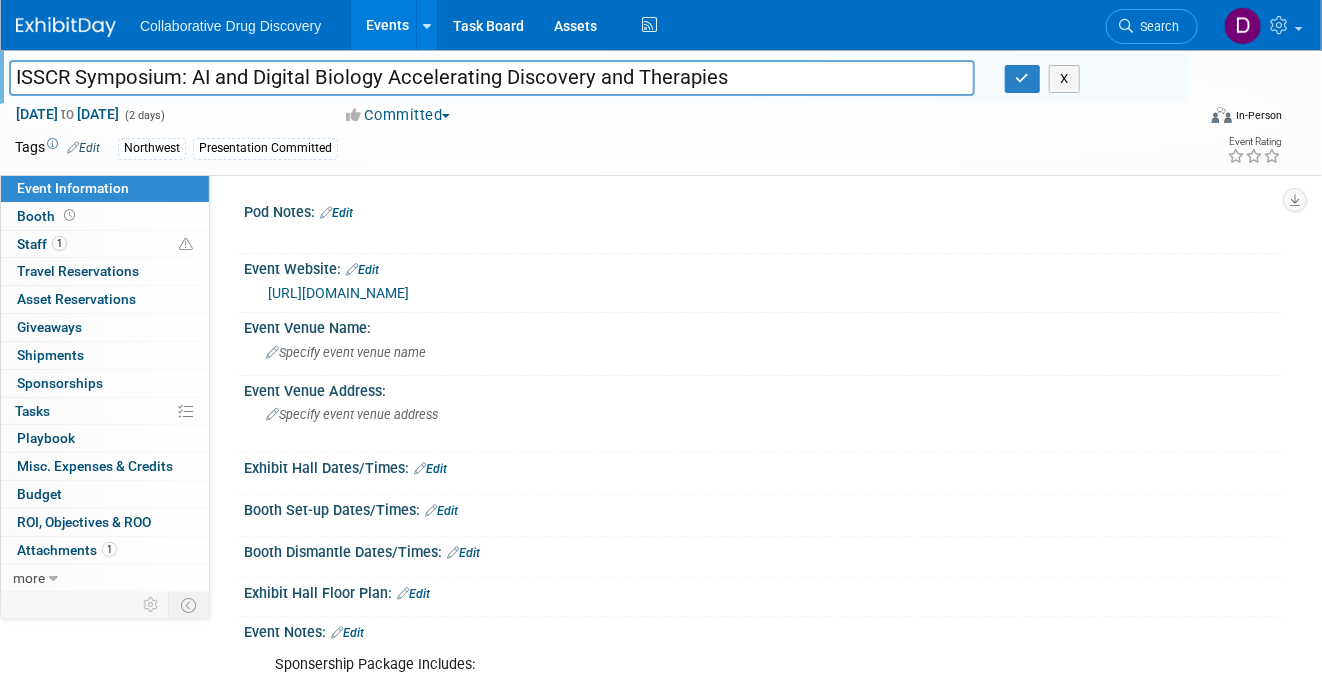 click on "ISSCR Symposium: AI and Digital Biology Accelerating Discovery and Therapies" at bounding box center (492, 77) 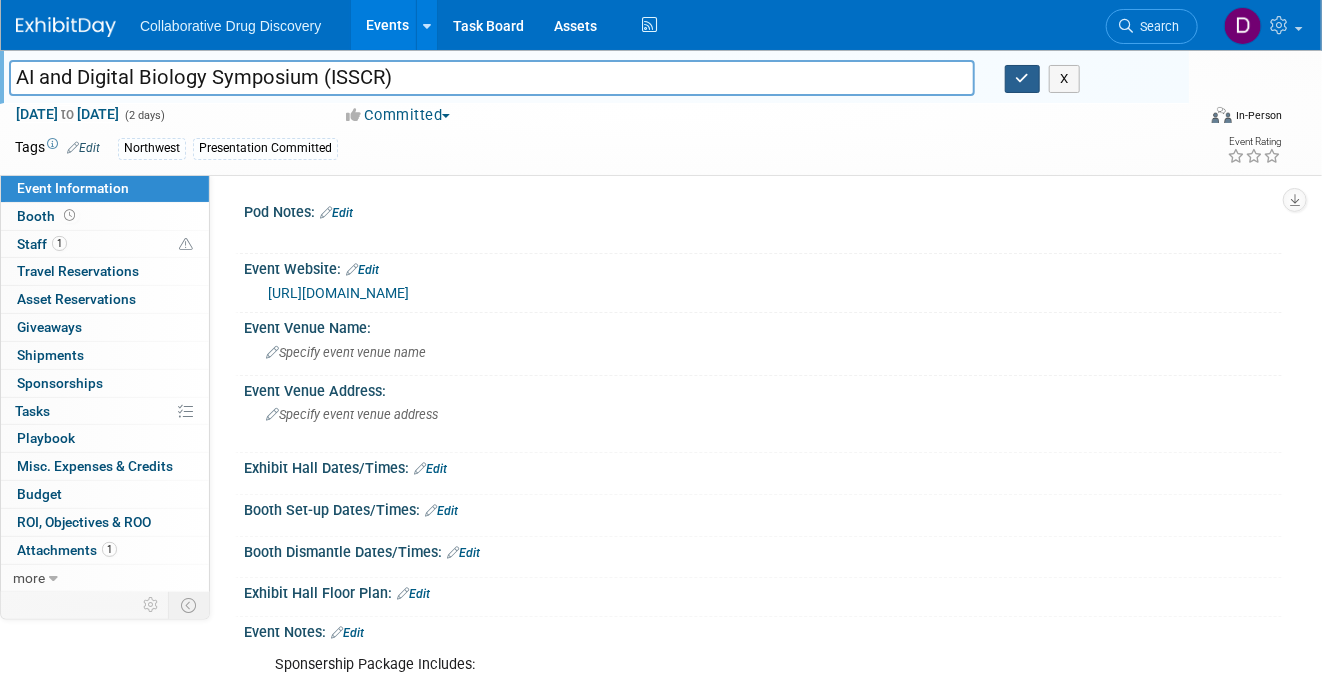 type on "AI and Digital Biology Symposium (ISSCR)" 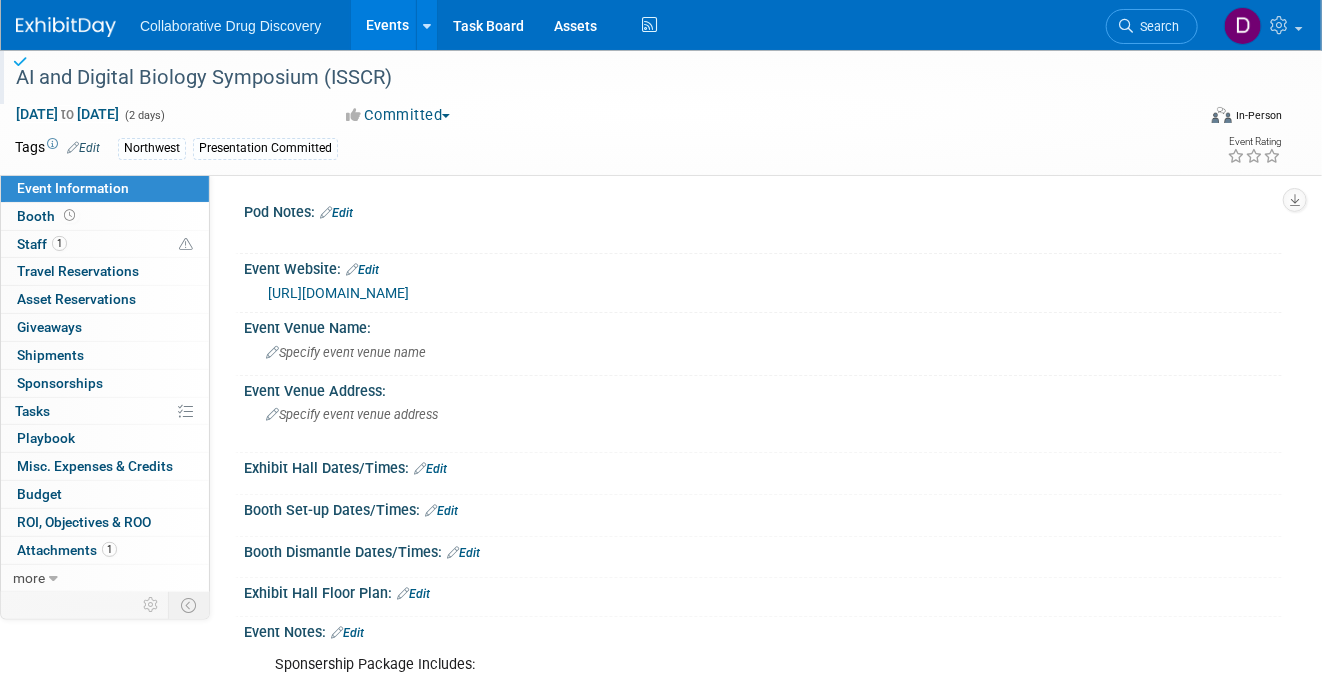 click on "AI and Digital Biology Symposium (ISSCR)
Oct 9, 2025  to  Oct 10, 2025
(2 days)
Oct 9, 2025 to  Oct 10, 2025
Committed
Committed
Considering
Not Going
Virtual
In-Person
Hybrid
<img src="https://www.exhibitday.com/Images/Format-Virtual.png" style="width: 22px; height: 18px; margin-top: 2px; margin-bottom: 2px; margin-left: 2px; filter: Grayscale(70%); opacity: 0.9;" />   Virtual
<img src="https://www.exhibitday.com/Images/Format-InPerson.png" style="width: 22px; height: 18px; margin-top: 2px; margin-bottom: 2px; margin-left: 2px; filter: Grayscale(70%); opacity: 0.9;" />   In-Person
<img src="https://www.exhibitday.com/Images/Format-Hybrid.png" style="width: 22px; height: 18px; margin-top: 2px; margin-bottom: 2px; margin-left: 2px; filter: Grayscale(70%); opacity: 0.9;" />   Hybrid
Tags
Edit
Northwest" at bounding box center (661, 112) 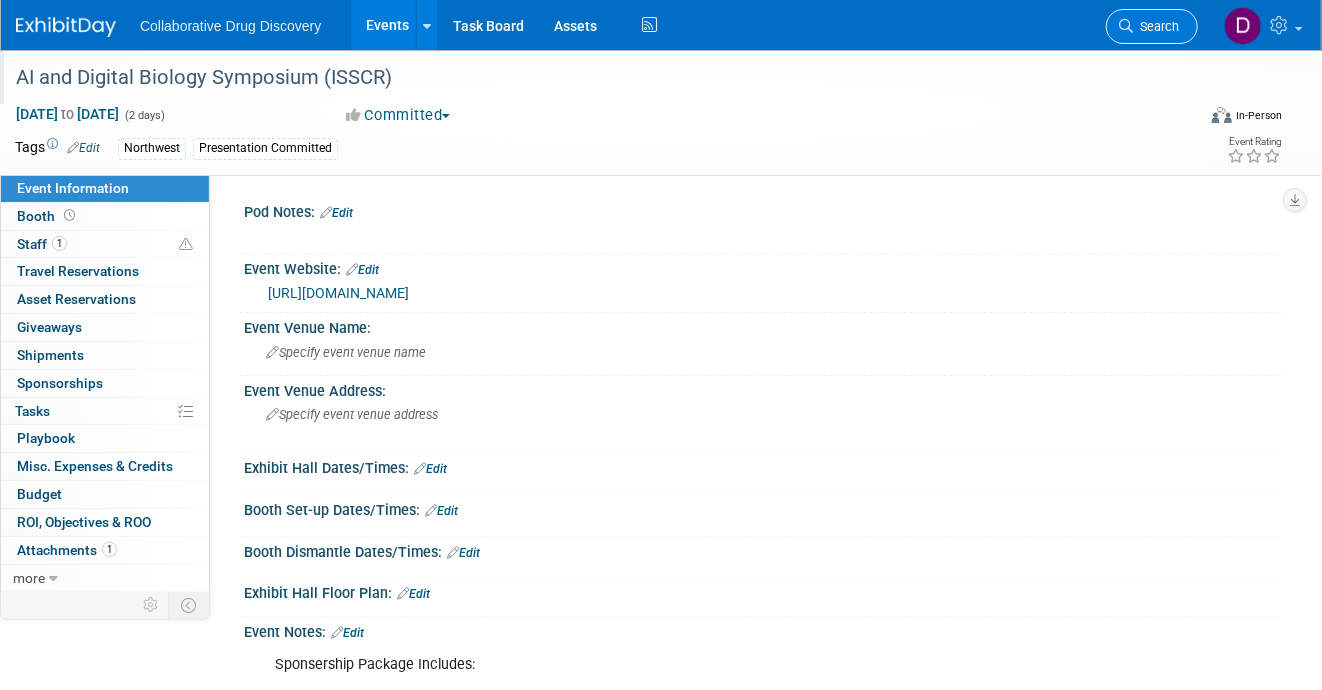click on "Search" at bounding box center [1156, 26] 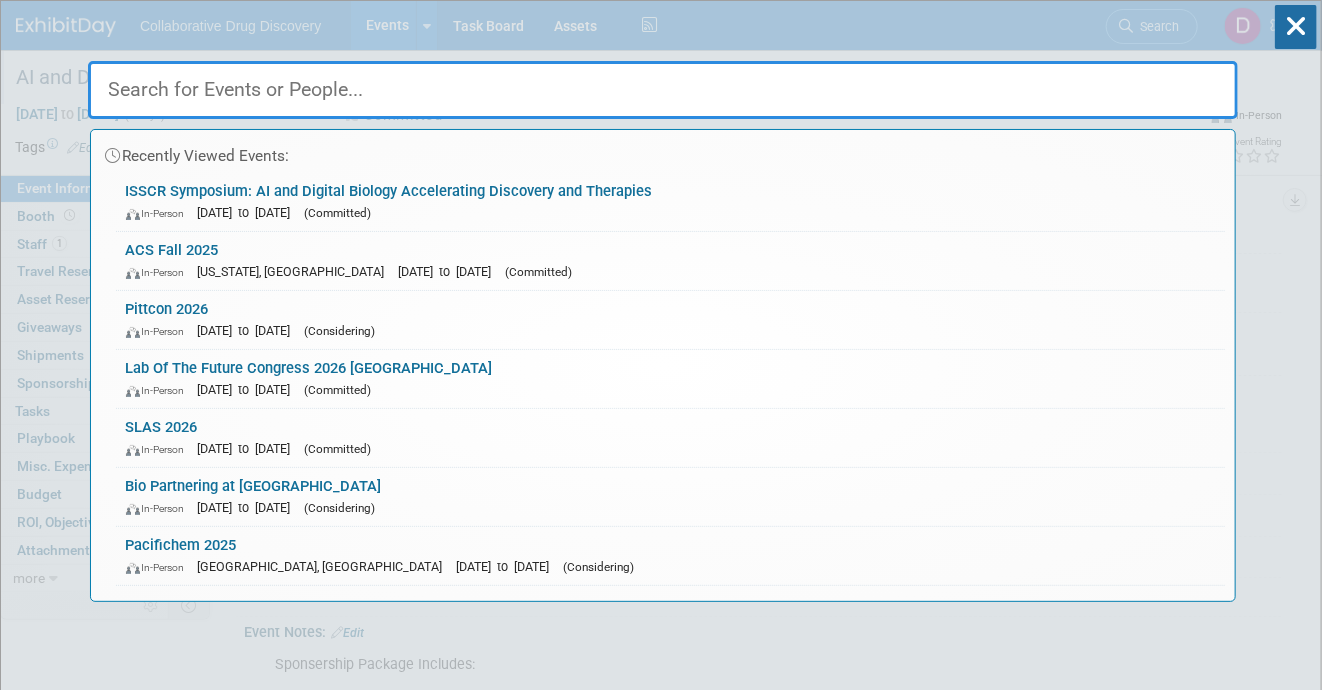 click at bounding box center [663, 90] 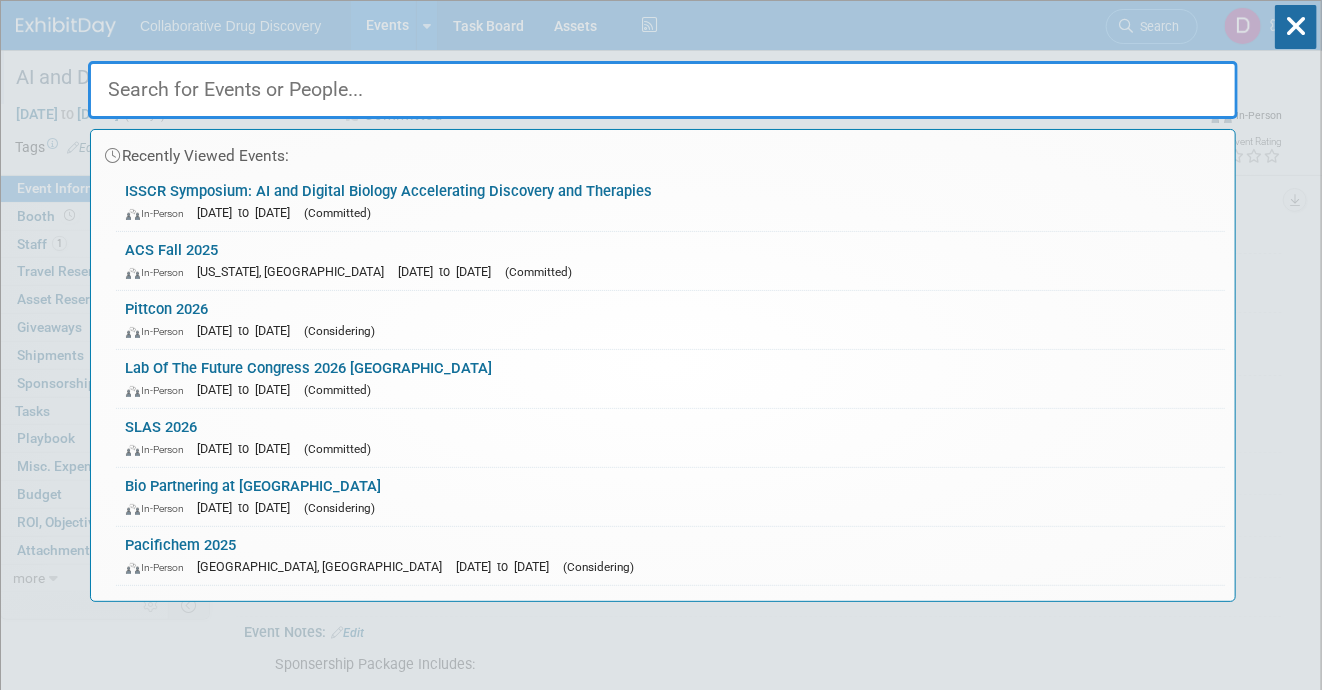paste on "Sent James PITCON informationb" 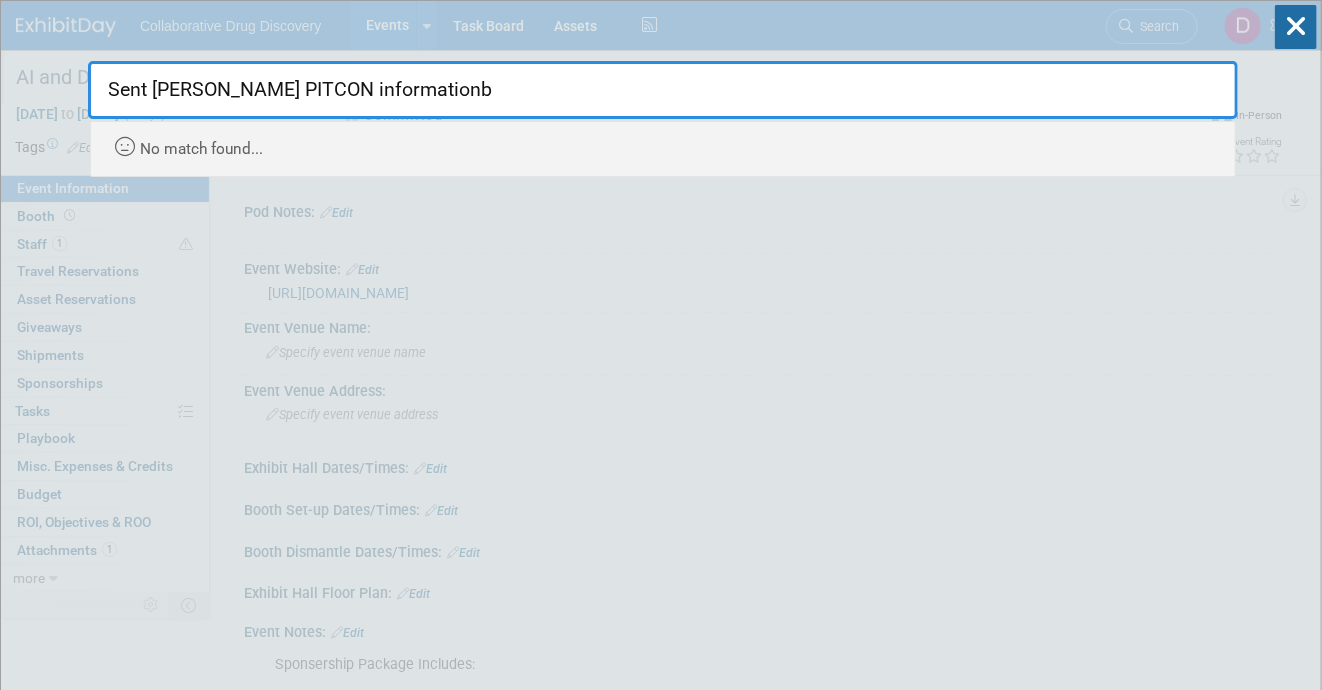 click on "Sent James PITCON informationb" at bounding box center (663, 90) 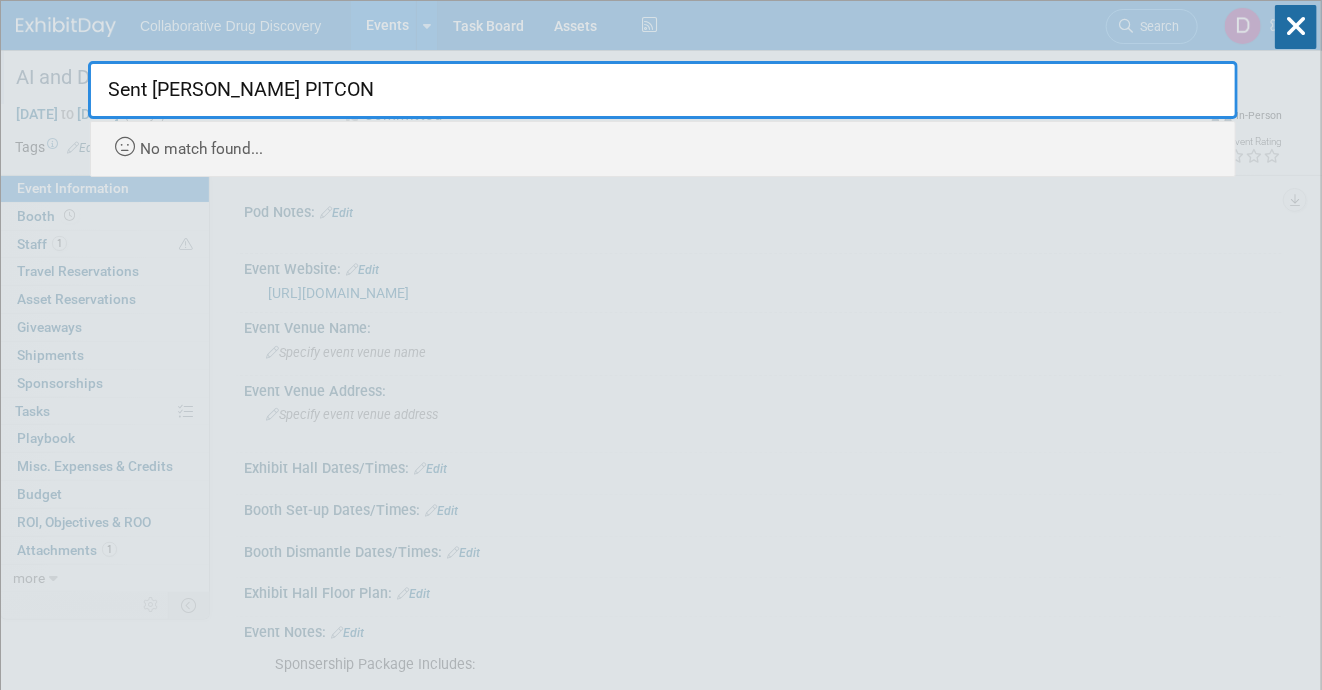 click on "Sent James PITCON" at bounding box center (663, 90) 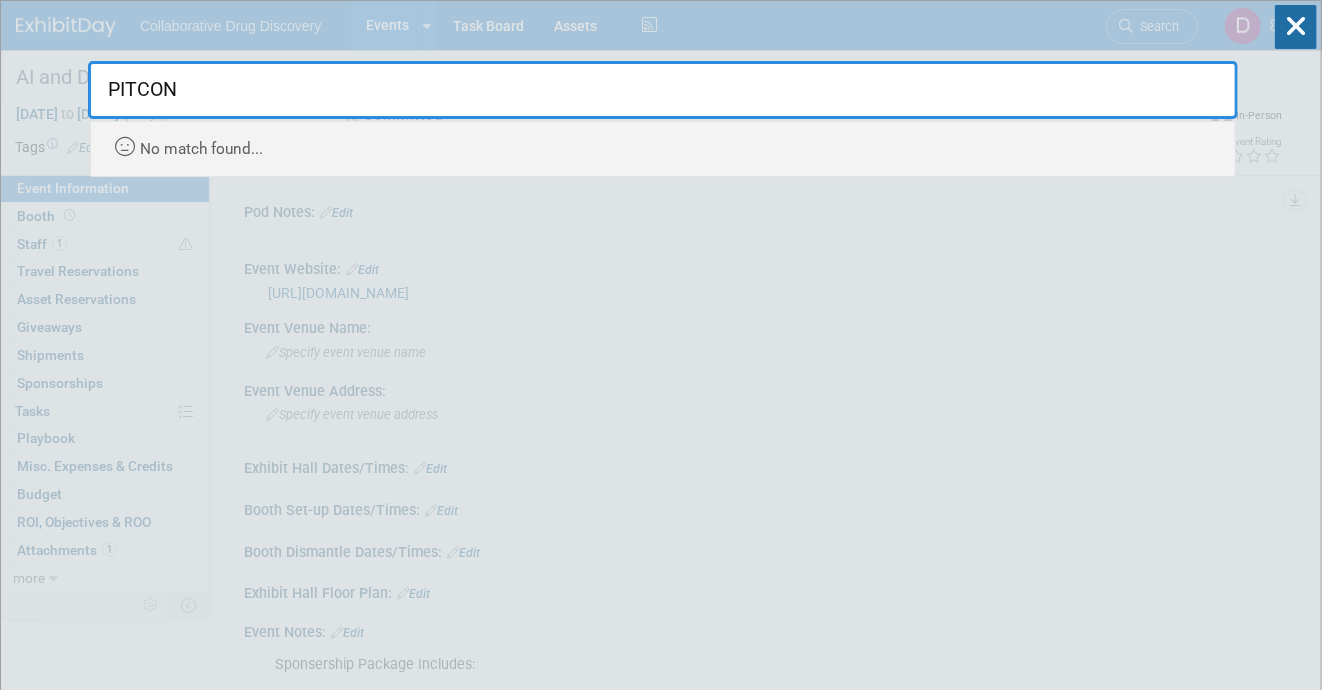 type on "PITCON" 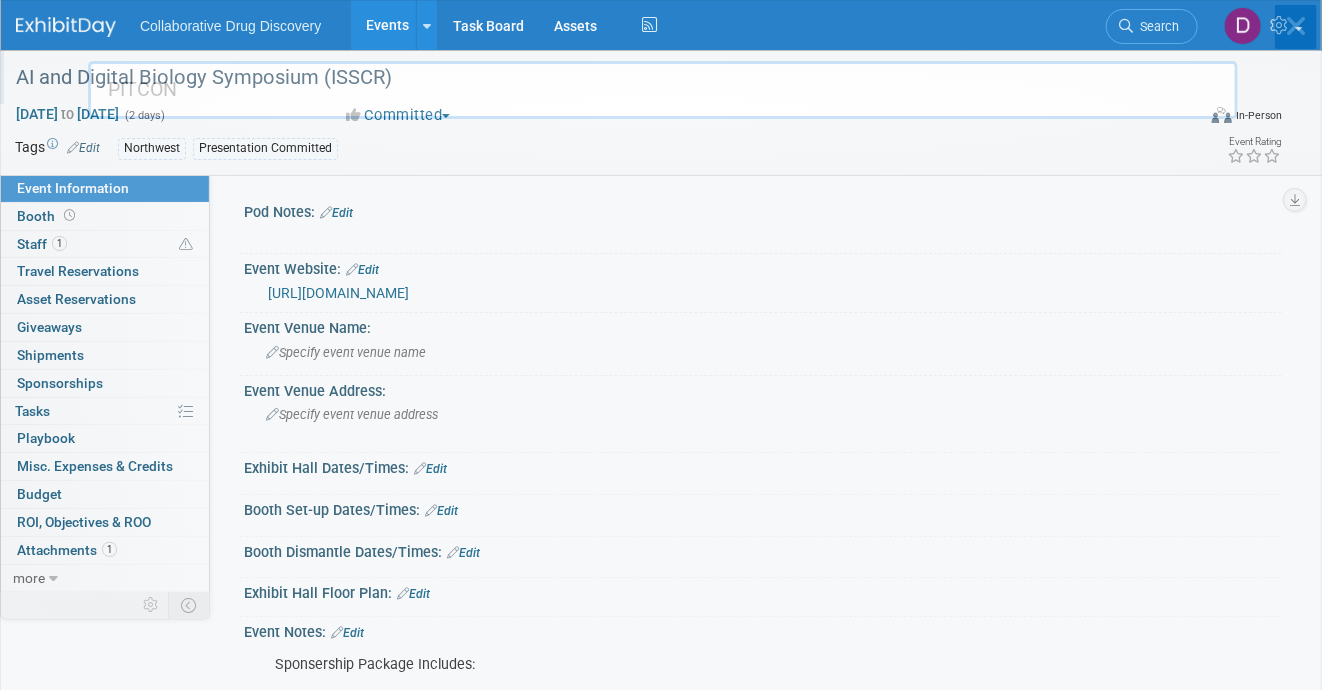 type 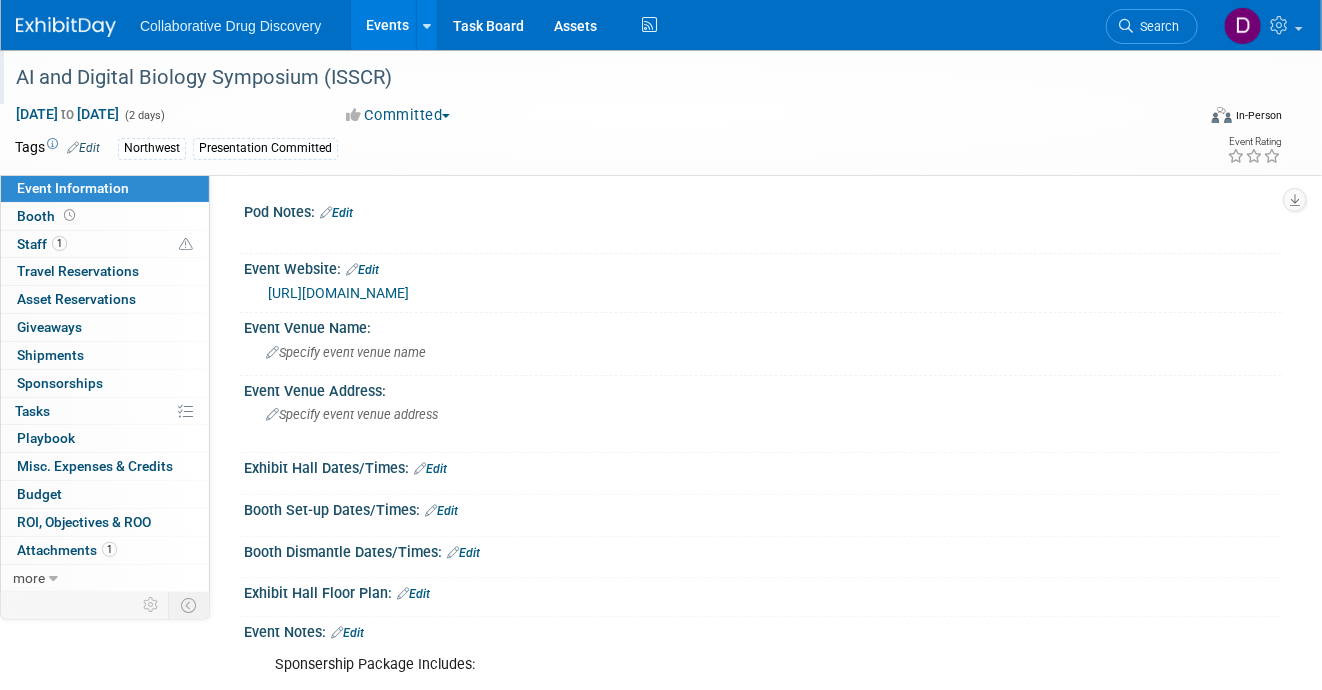 click at bounding box center [66, 27] 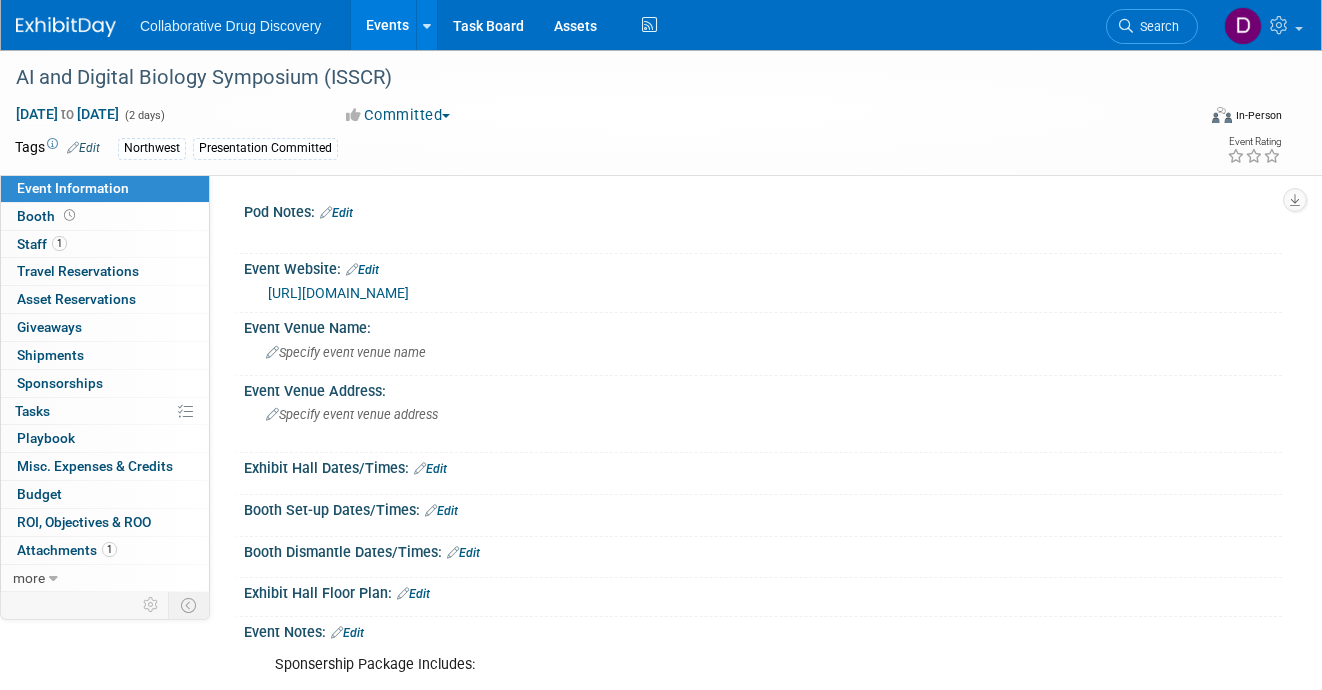scroll, scrollTop: 0, scrollLeft: 0, axis: both 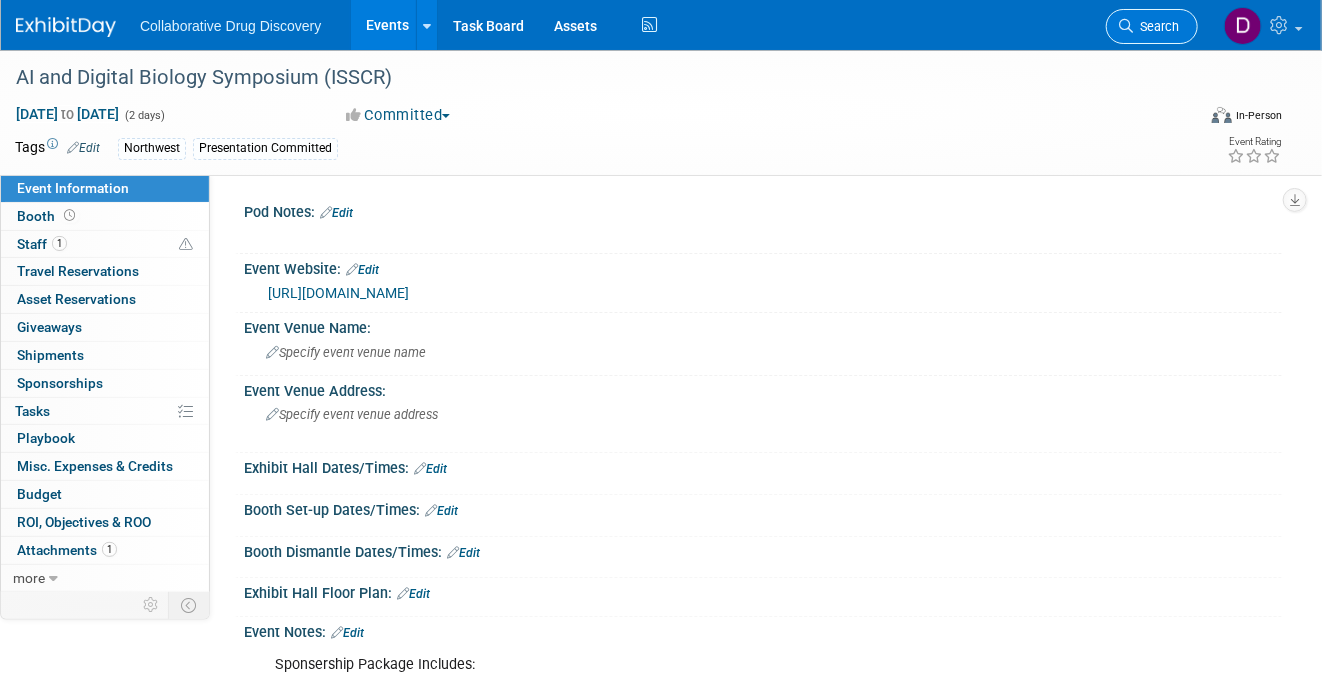 click on "Search" at bounding box center (1152, 26) 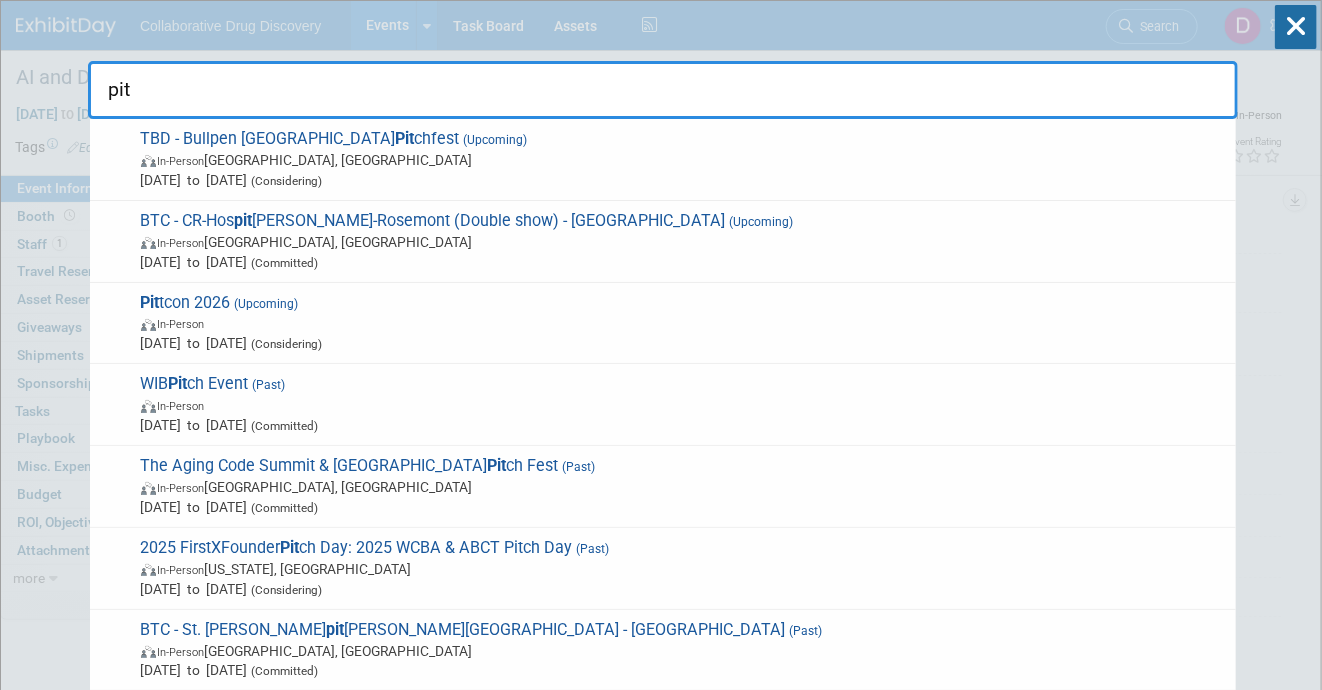 type on "pitt" 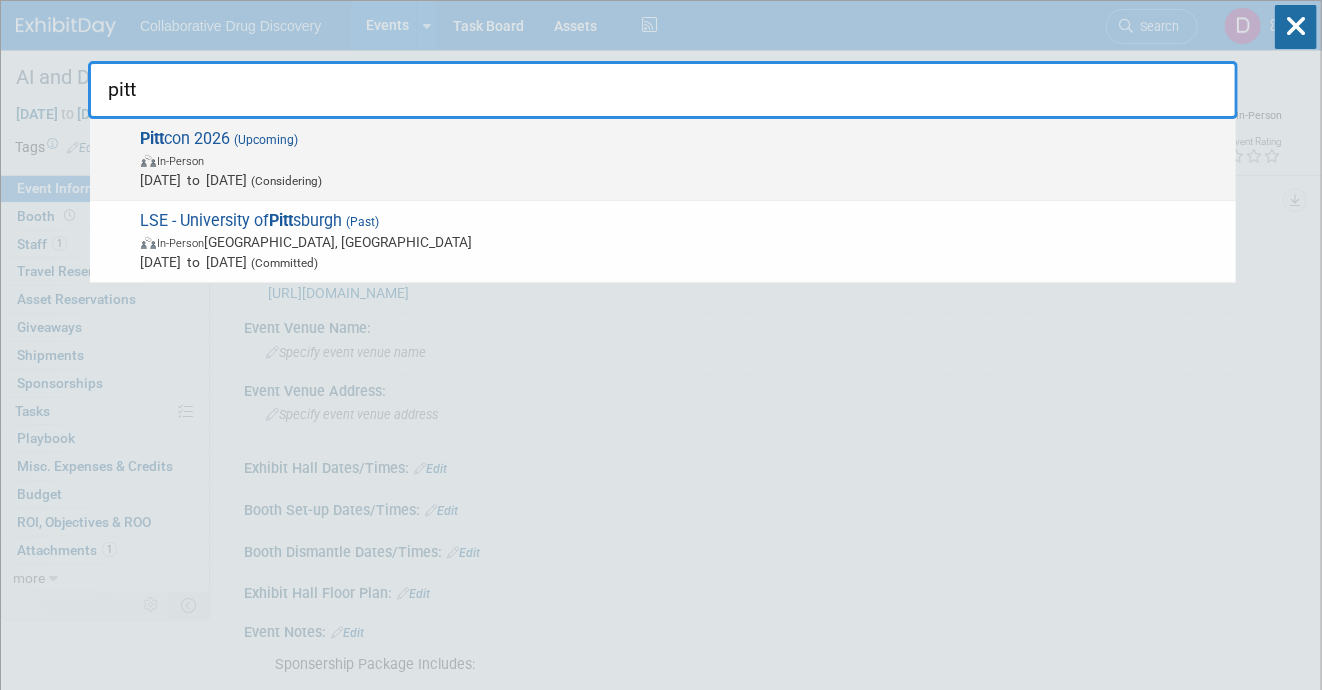 click on "In-Person" at bounding box center [683, 160] 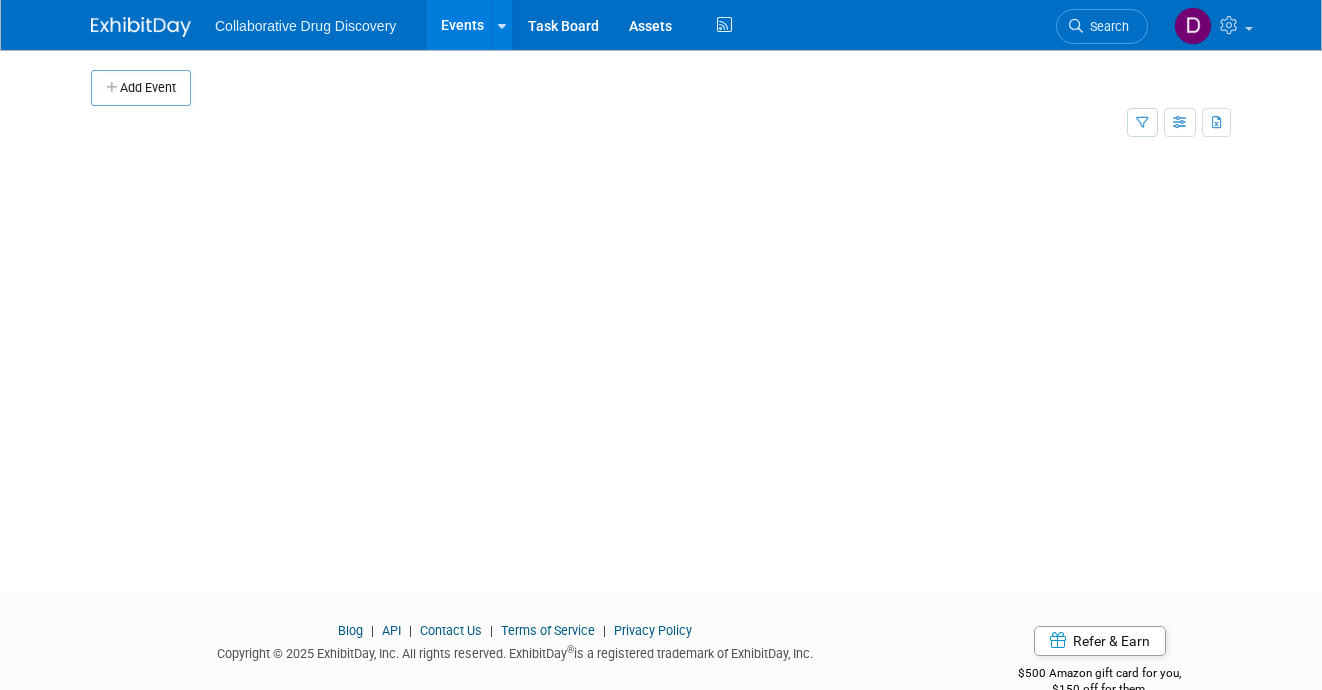 scroll, scrollTop: 0, scrollLeft: 0, axis: both 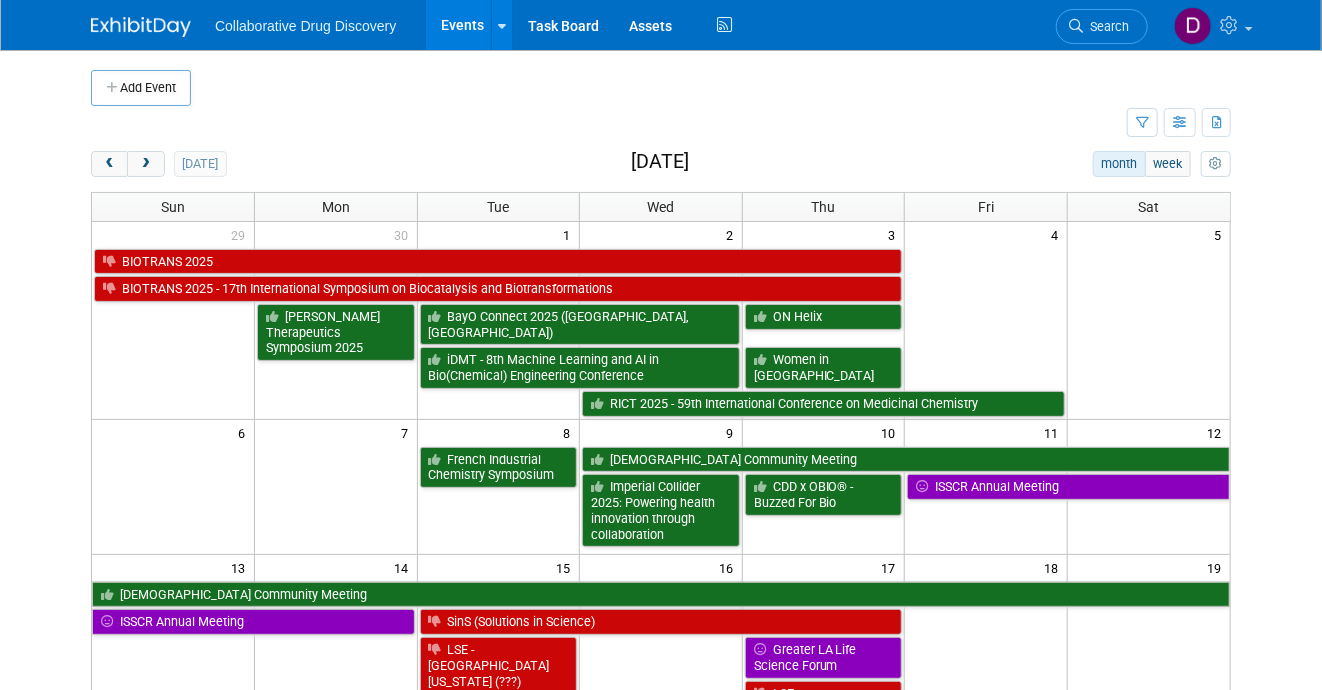 click on "Search" at bounding box center [1109, 24] 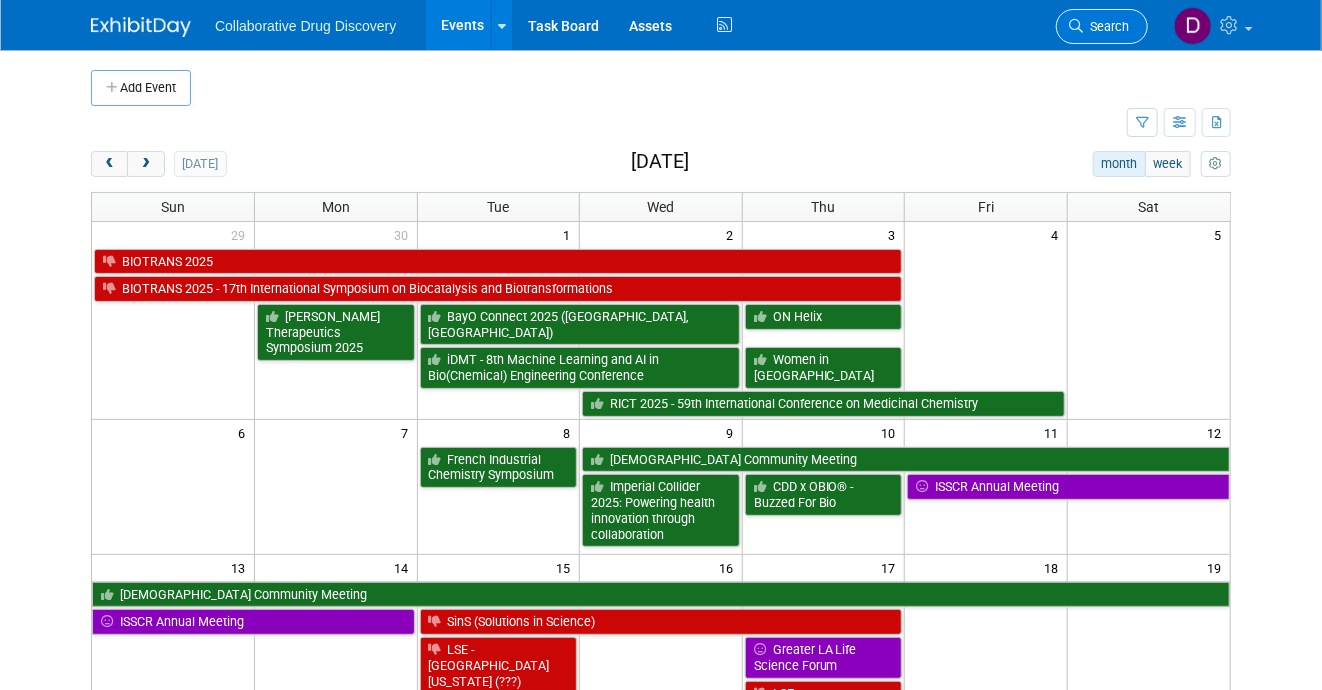 click on "Search" at bounding box center (1106, 26) 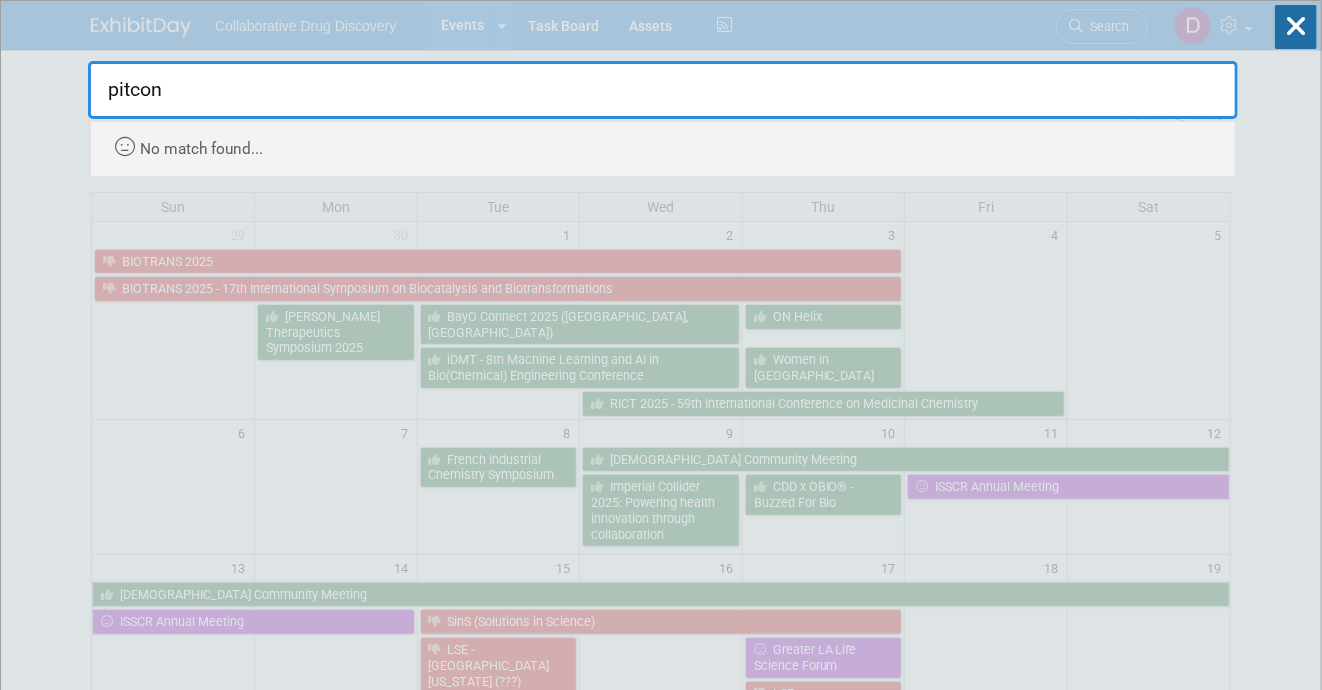 scroll, scrollTop: 9, scrollLeft: 0, axis: vertical 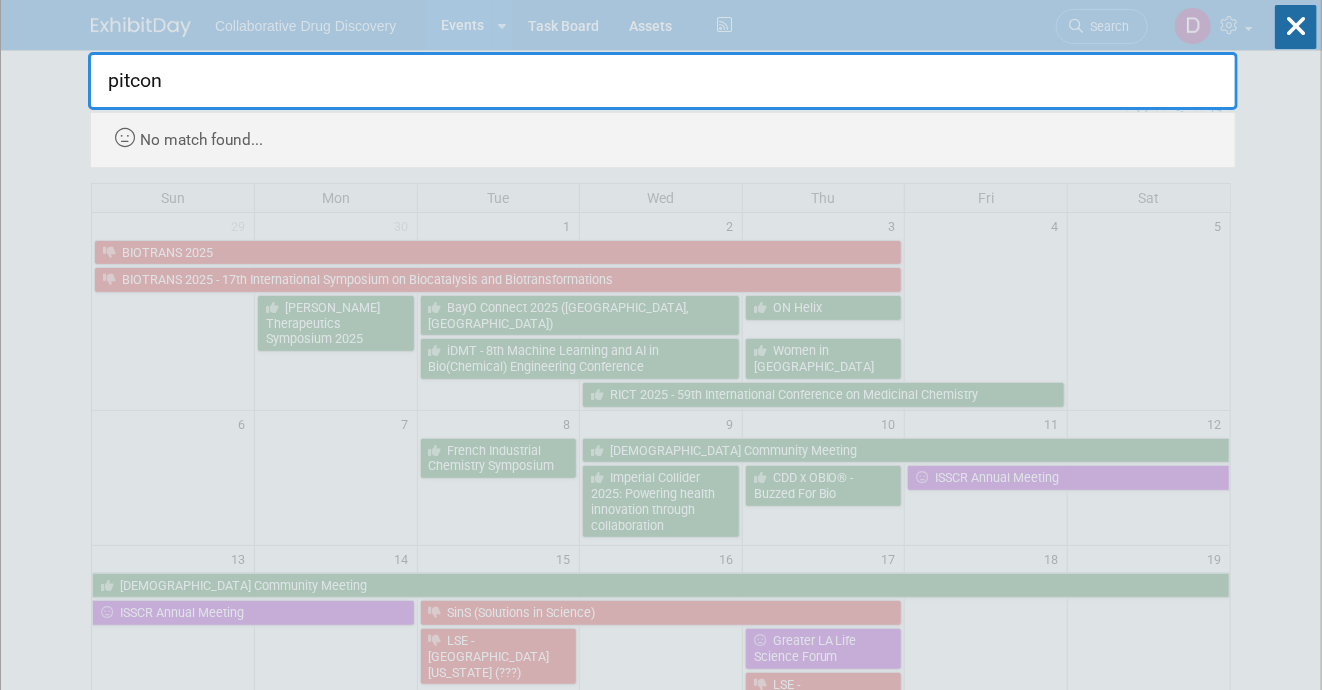 type on "pitcon" 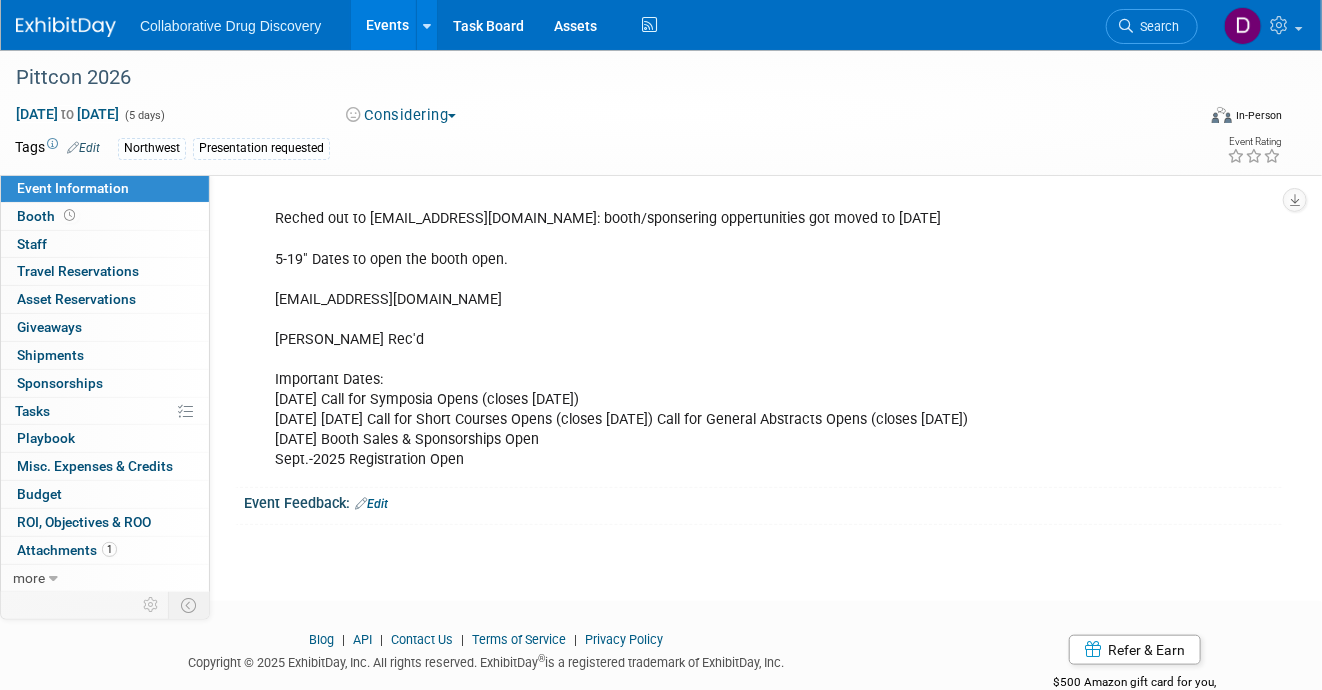 scroll, scrollTop: 526, scrollLeft: 0, axis: vertical 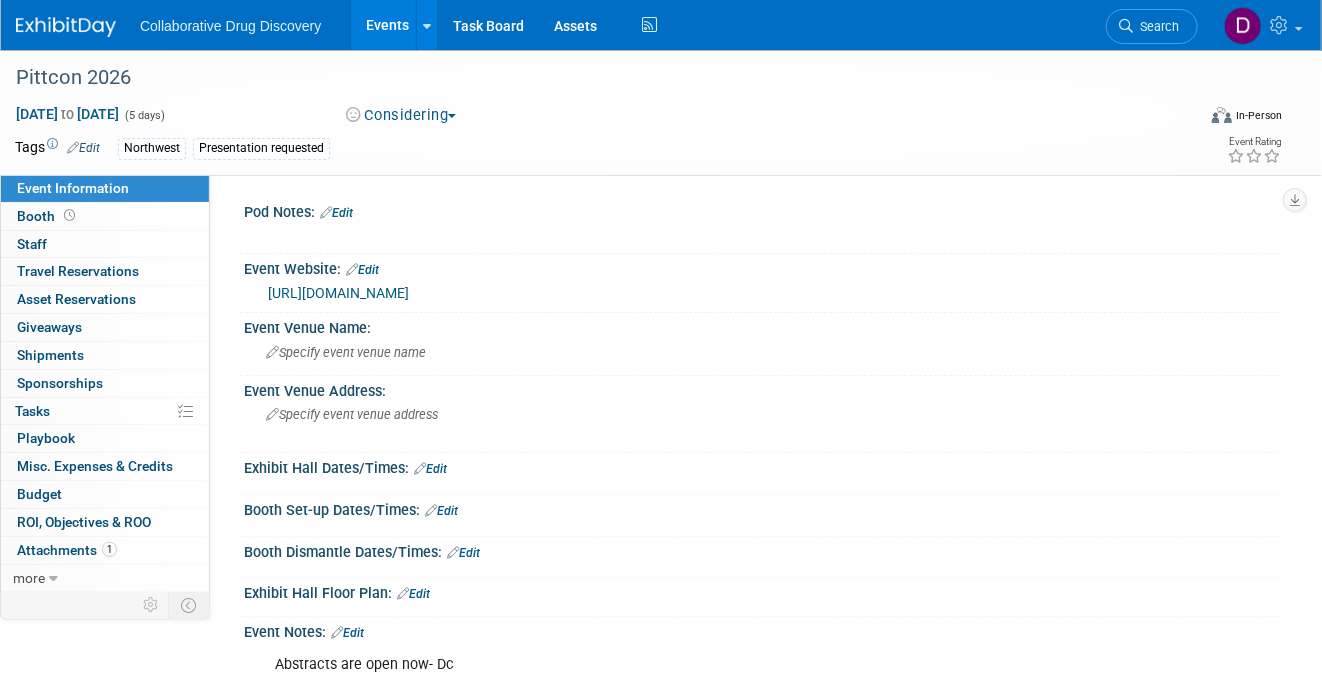 click on "[URL][DOMAIN_NAME]" at bounding box center [338, 293] 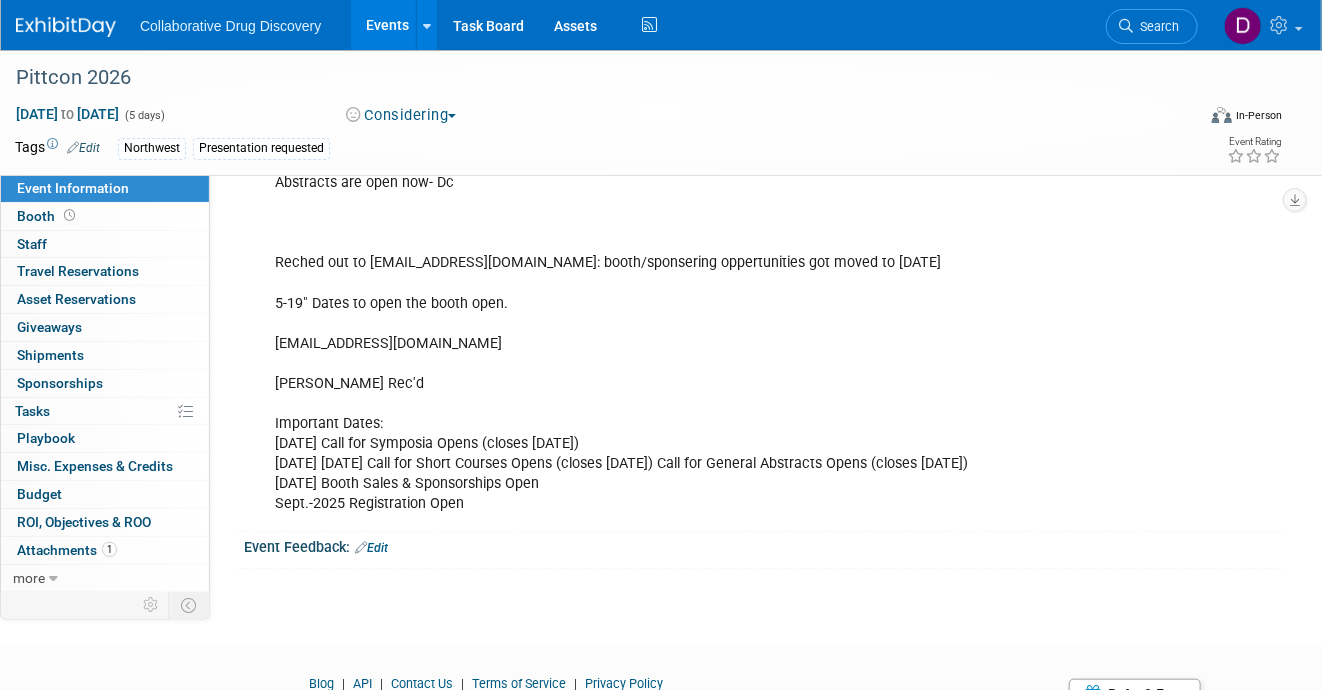 scroll, scrollTop: 323, scrollLeft: 0, axis: vertical 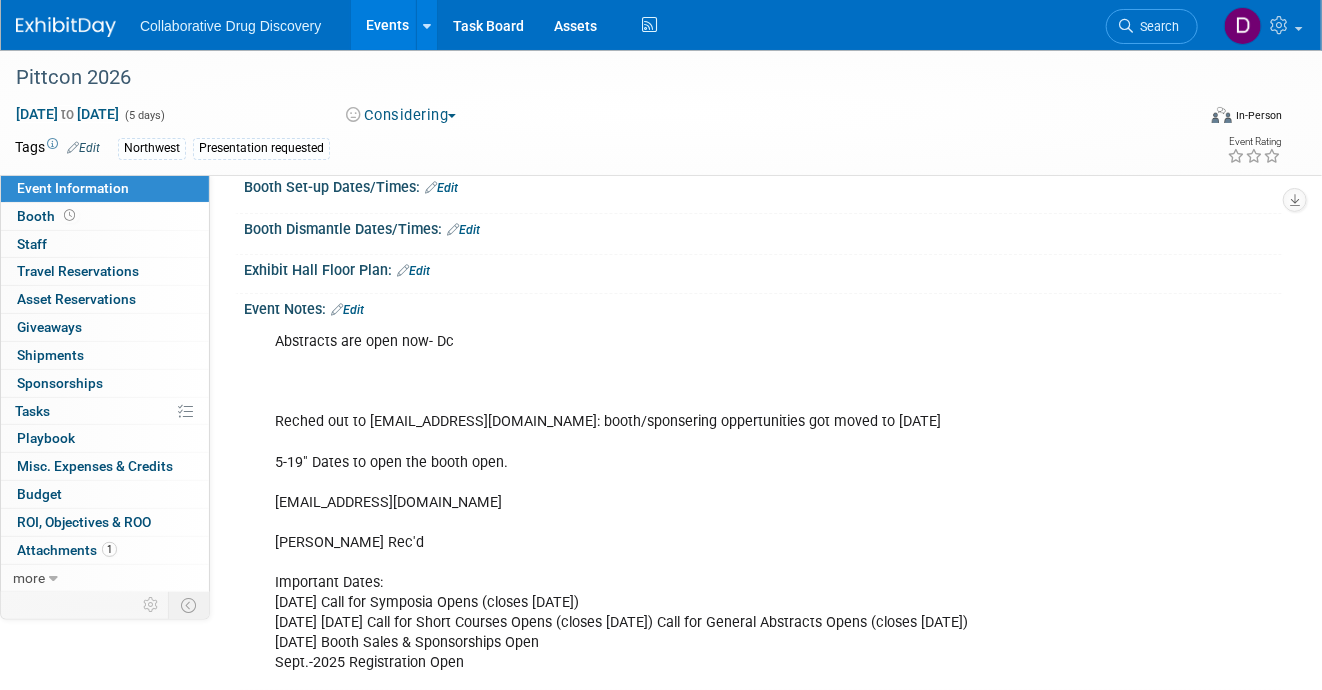 click on "Edit" at bounding box center (463, 230) 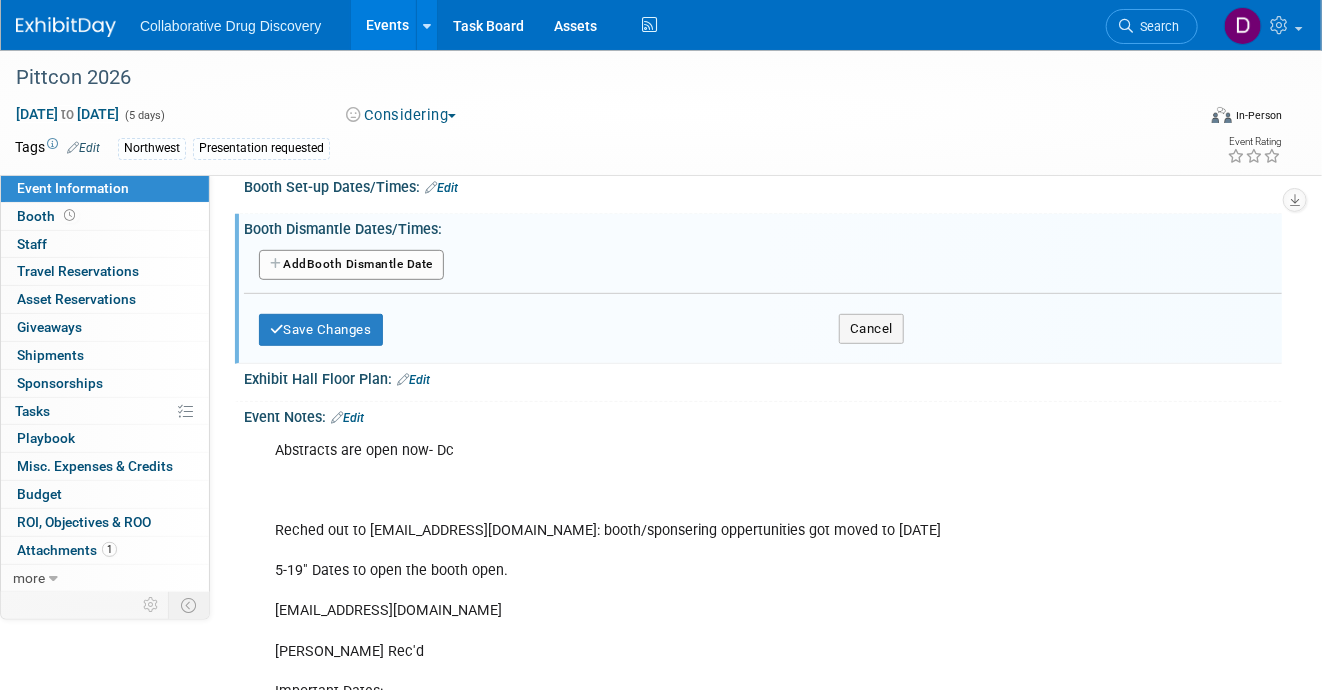 scroll, scrollTop: 682, scrollLeft: 0, axis: vertical 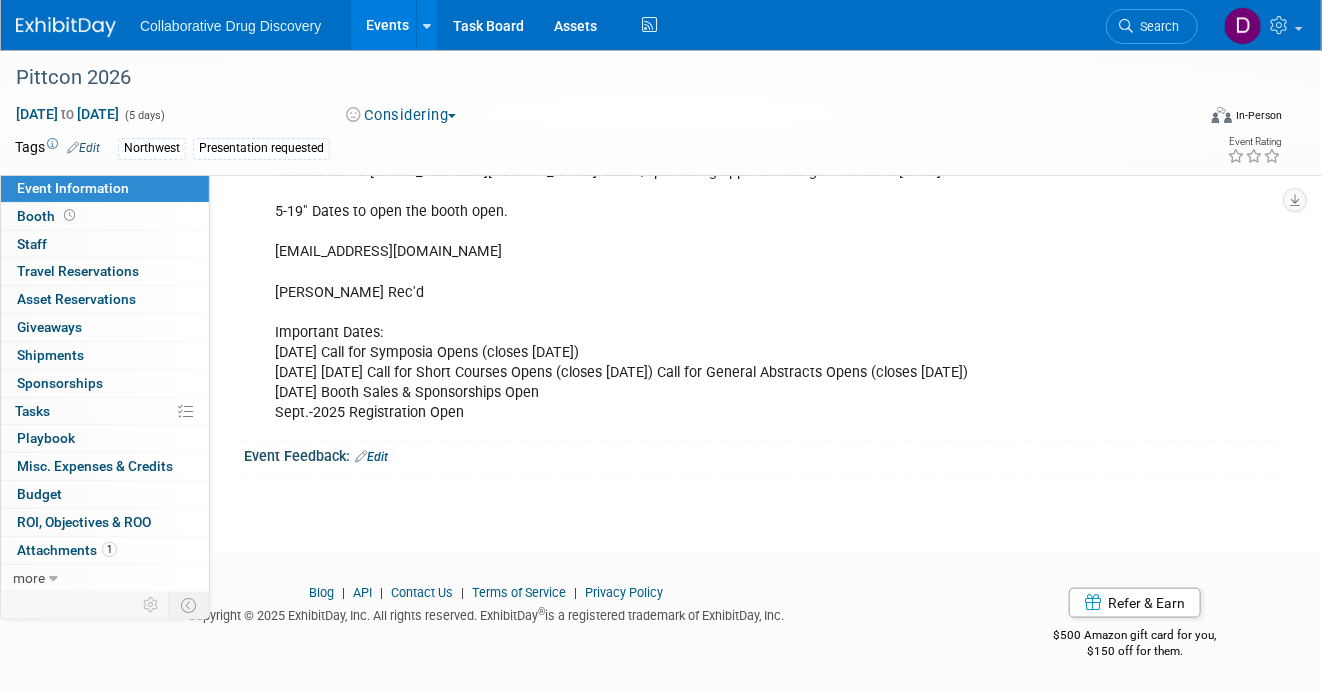 click on "Abstracts are open now- Dc  Reched out to [EMAIL_ADDRESS][DOMAIN_NAME]: booth/sponsering oppertunities got moved to [DATE]  5-19" Dates to open the booth open.  [EMAIL_ADDRESS][DOMAIN_NAME] [PERSON_NAME] Rec'd Important Dates:  [DATE] Call for Symposia Opens (closes [DATE]) [DATE] [DATE] Call for Short Courses Opens (closes [DATE]) Call for General Abstracts Opens (closes [DATE]) [DATE] Booth Sales & Sponsorships Open Sept.-2025 Registration Open" at bounding box center [670, 252] 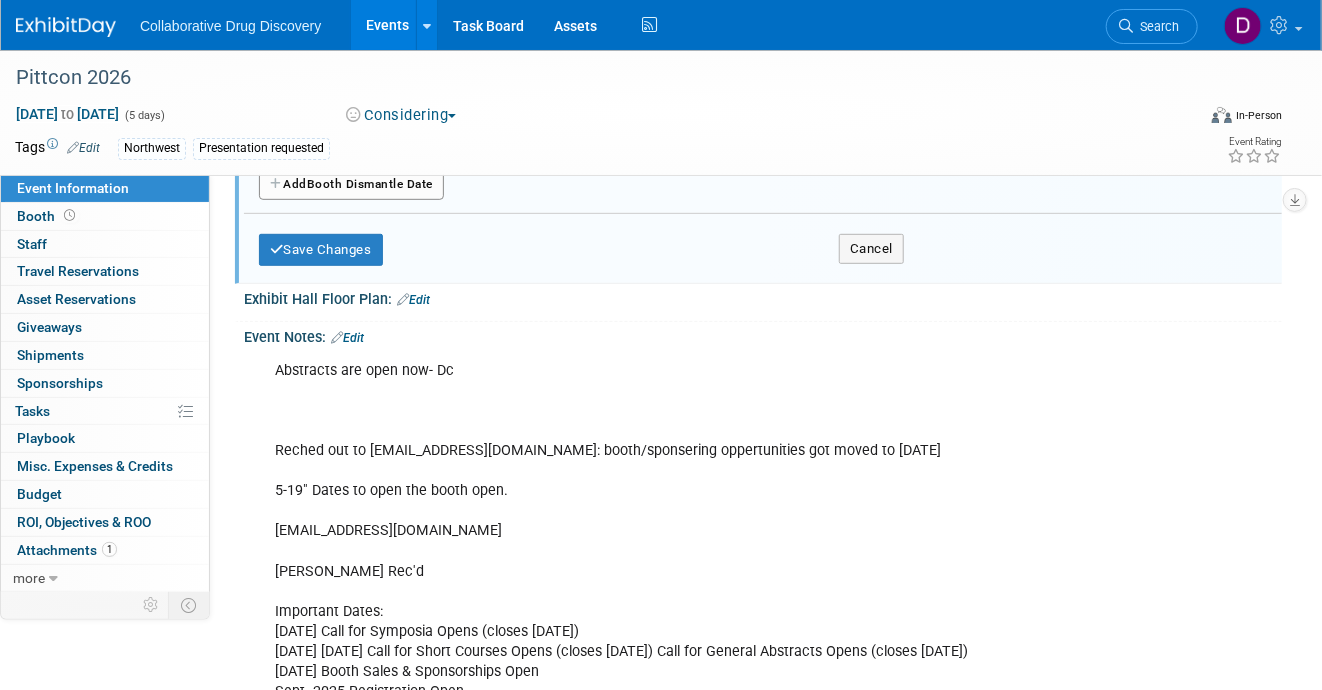 click on "Edit" at bounding box center [347, 338] 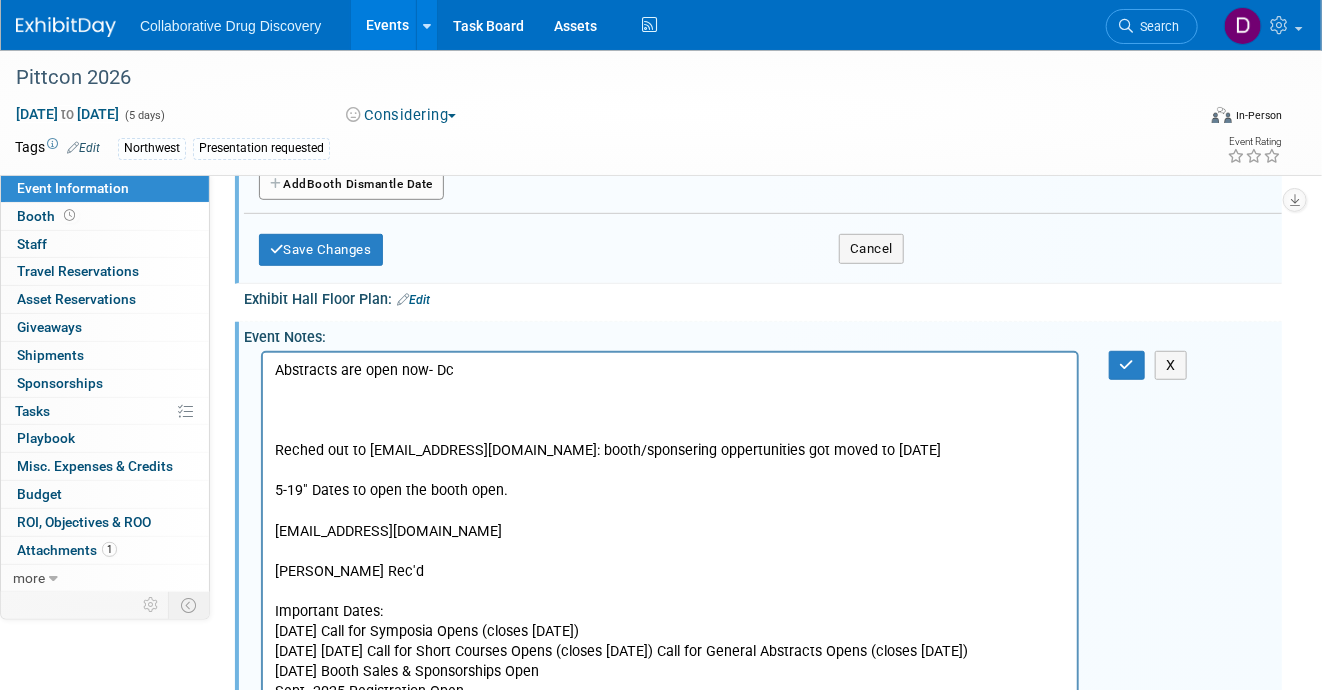 scroll, scrollTop: 764, scrollLeft: 0, axis: vertical 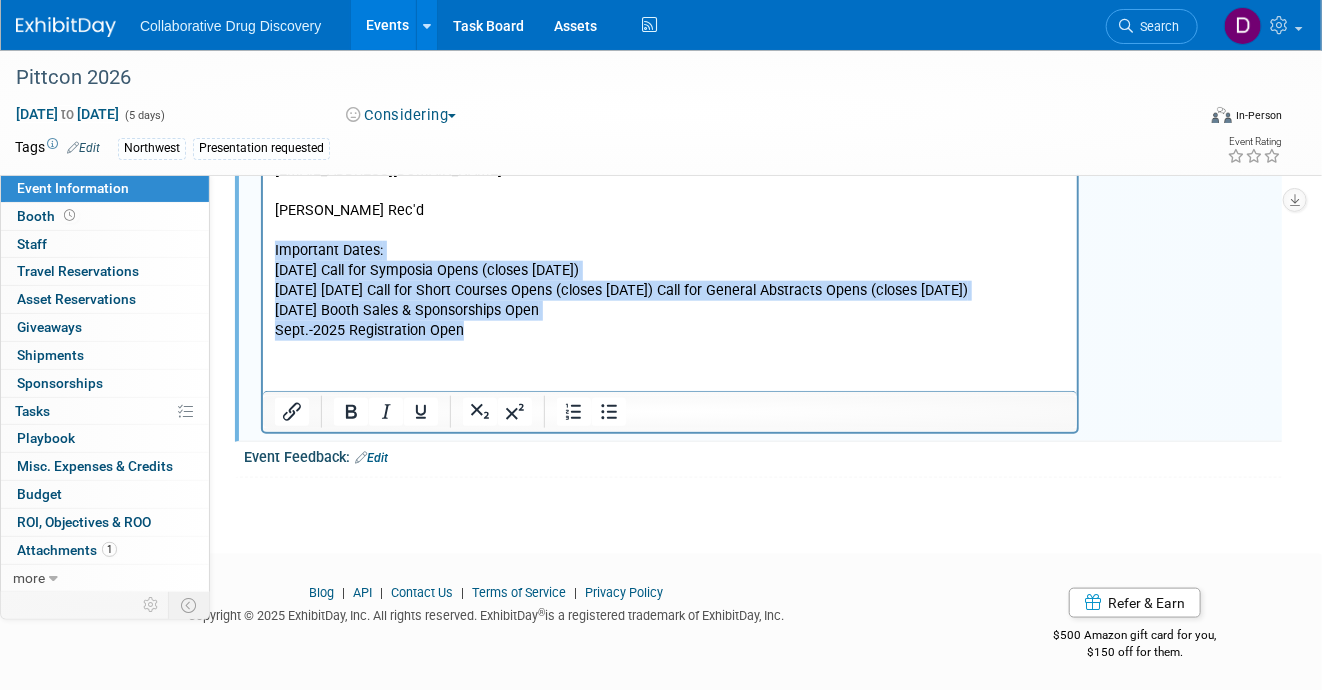 drag, startPoint x: 511, startPoint y: 331, endPoint x: 261, endPoint y: 248, distance: 263.4179 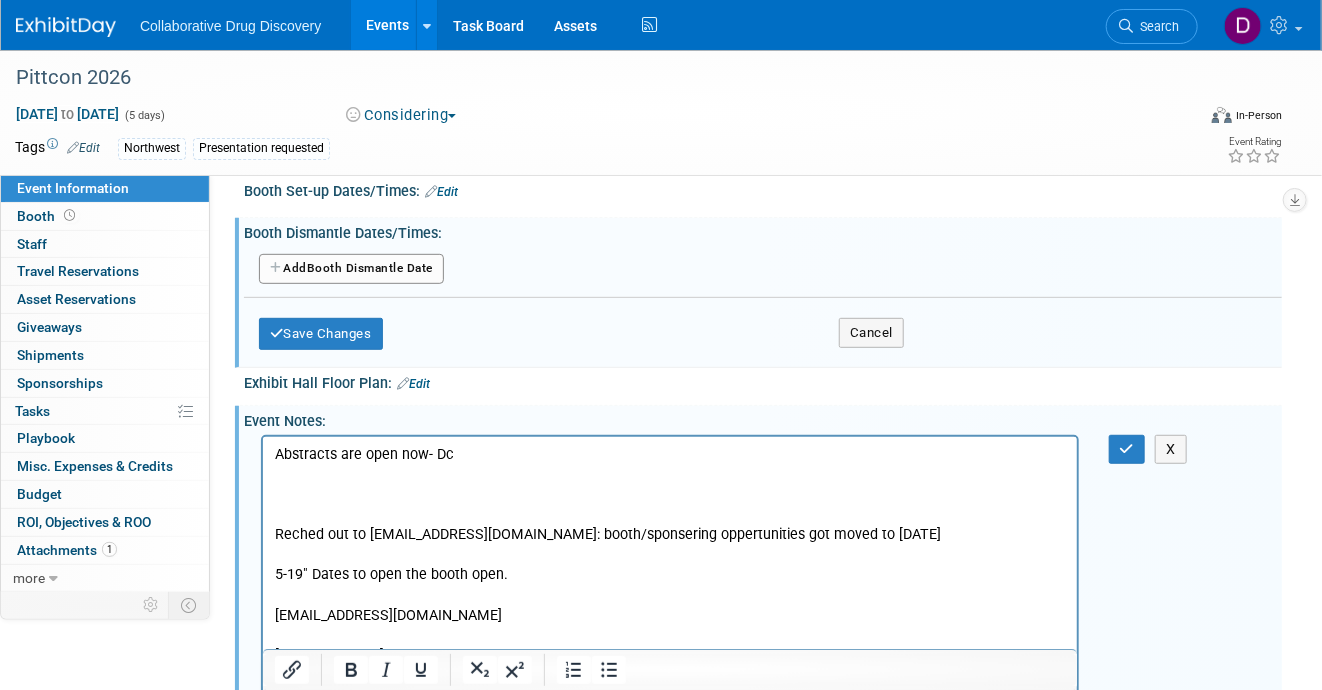 scroll, scrollTop: 339, scrollLeft: 0, axis: vertical 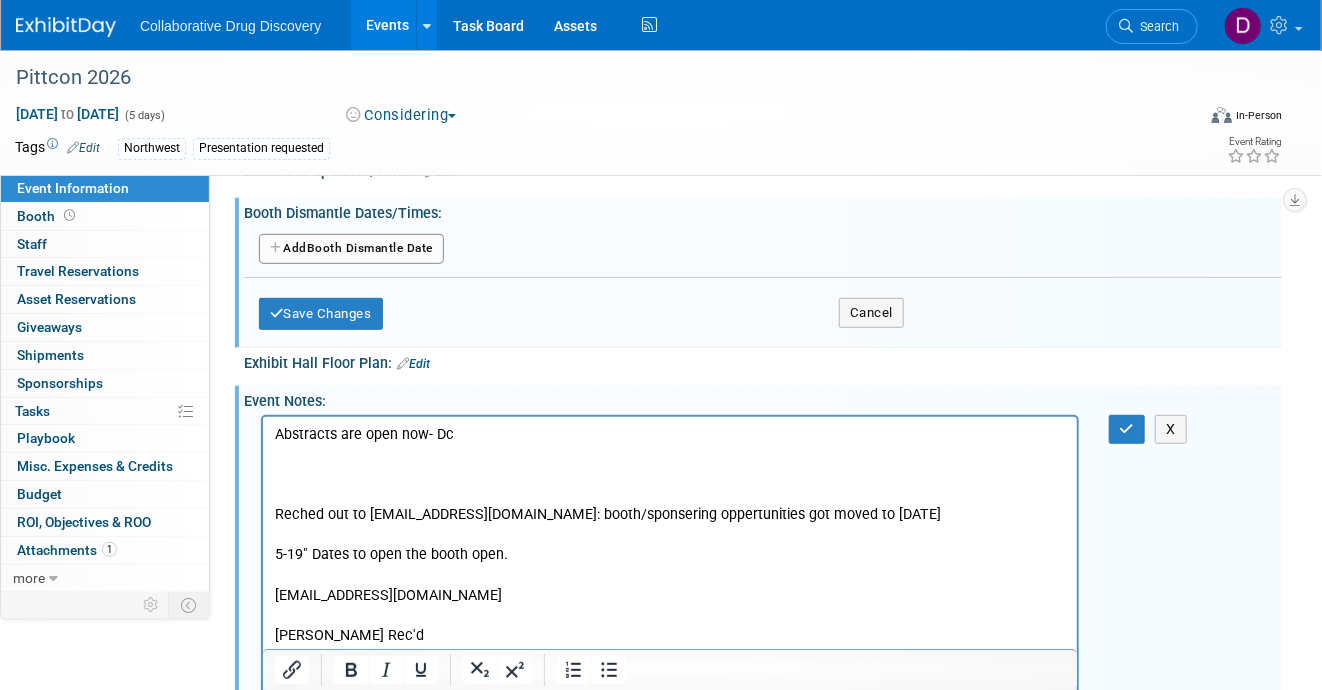 click on "Abstracts are open now- Dc  Reched out to [EMAIL_ADDRESS][DOMAIN_NAME]: booth/sponsering oppertunities got moved to [DATE]  5-19" Dates to open the booth open.  [EMAIL_ADDRESS][DOMAIN_NAME] [PERSON_NAME] Rec'd" at bounding box center [669, 554] 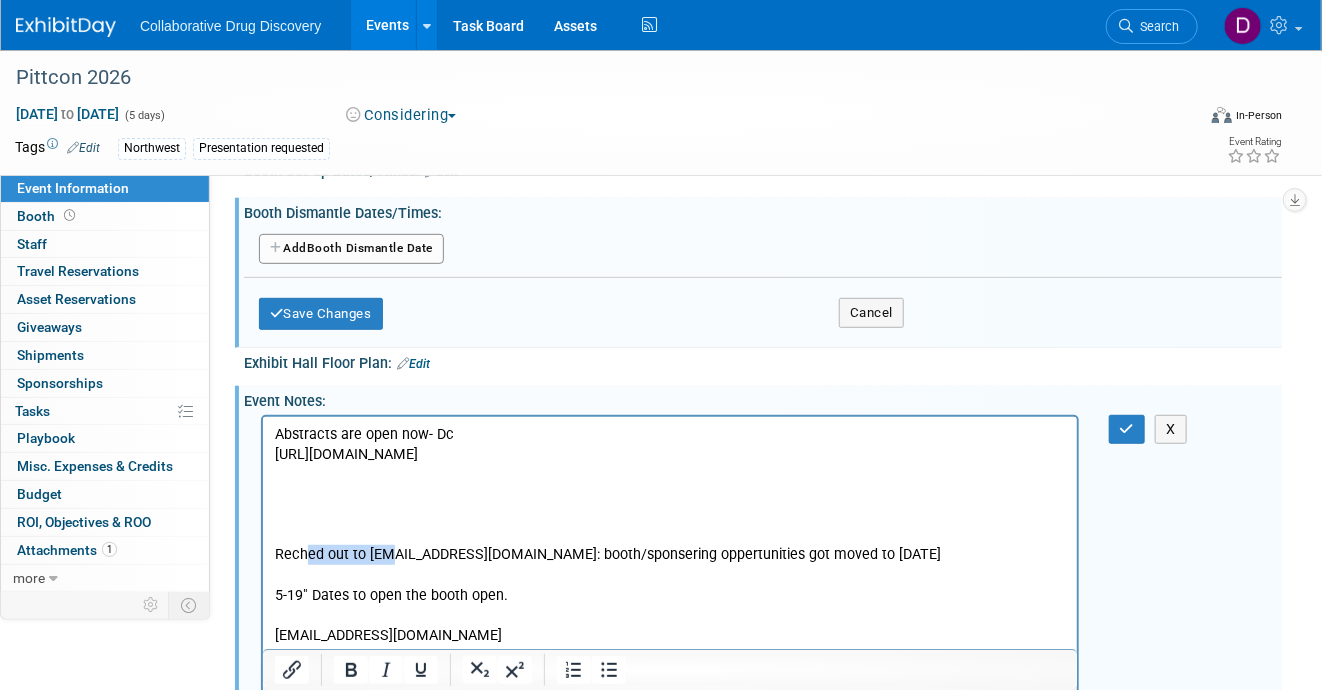drag, startPoint x: 378, startPoint y: 553, endPoint x: 232, endPoint y: 551, distance: 146.0137 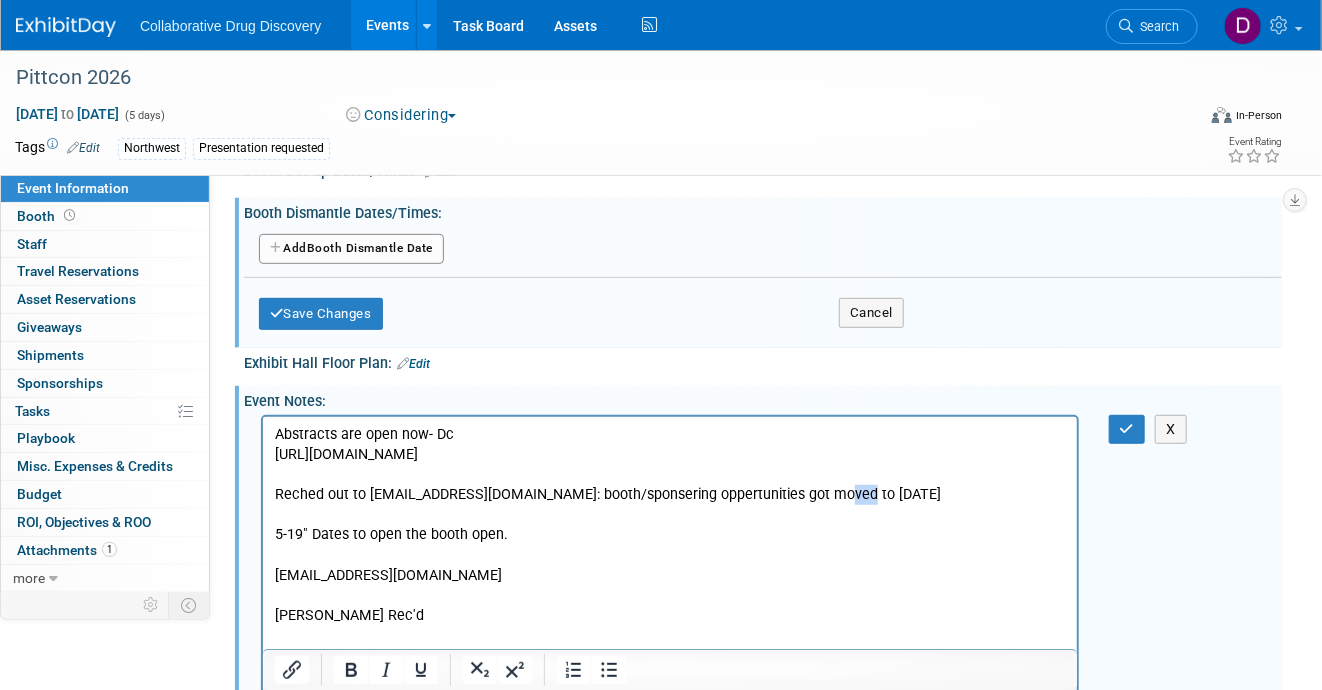 drag, startPoint x: 854, startPoint y: 493, endPoint x: 807, endPoint y: 479, distance: 49.0408 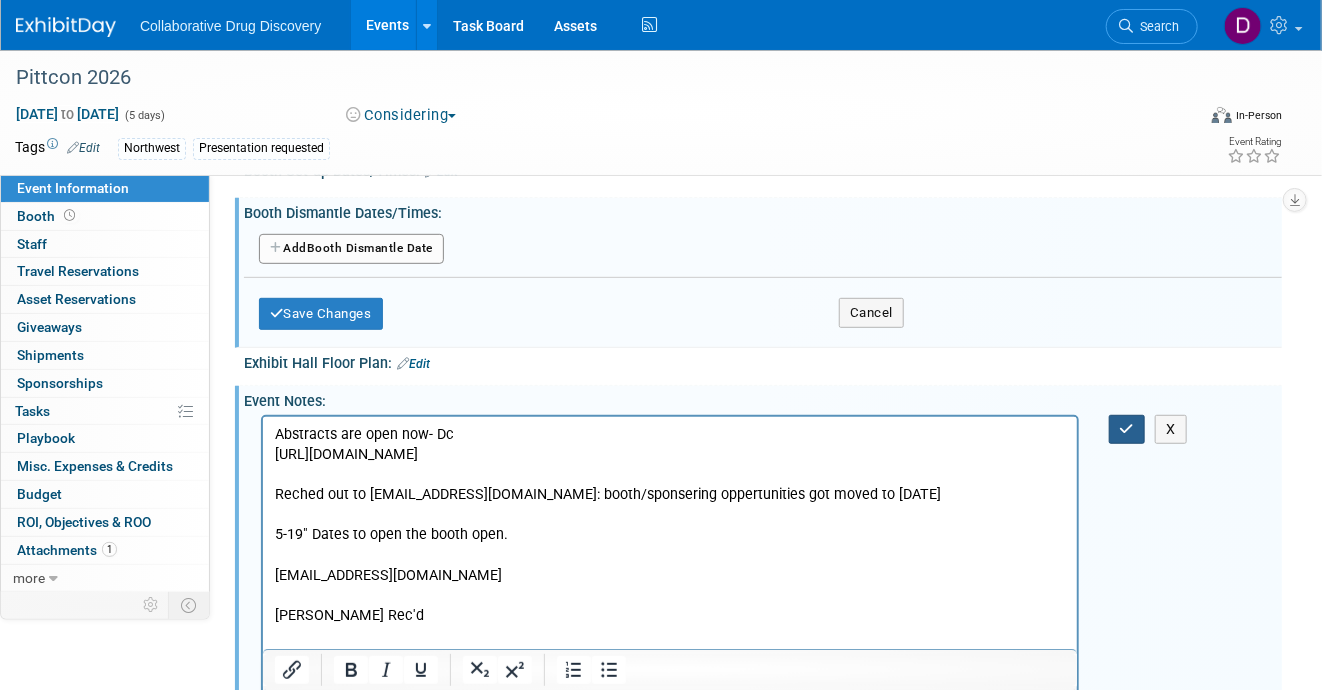click at bounding box center (1127, 429) 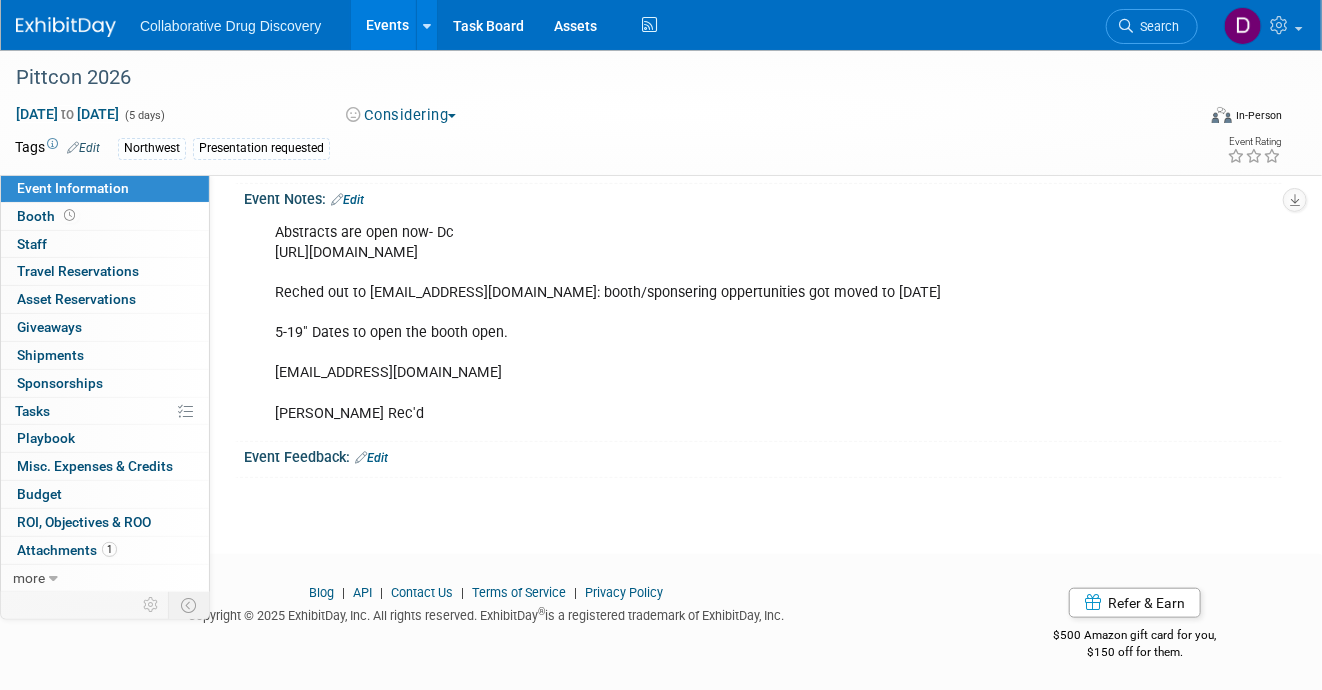scroll, scrollTop: 0, scrollLeft: 0, axis: both 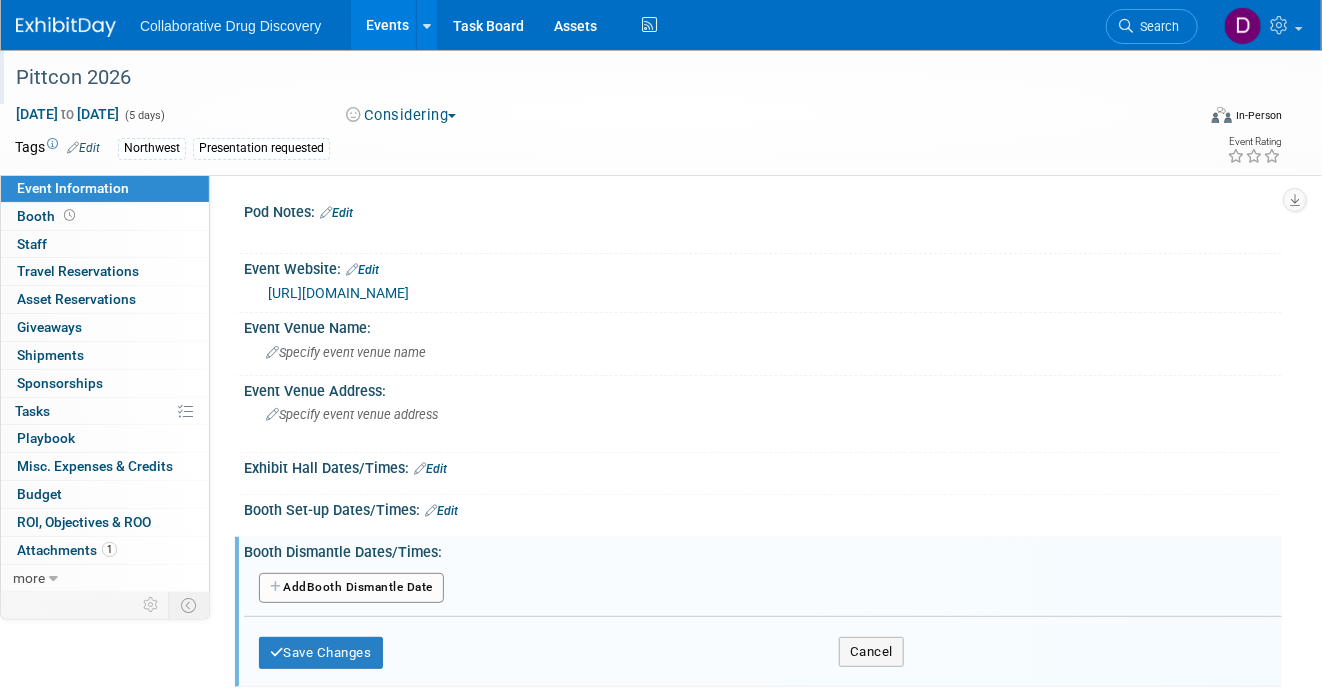 click on "Pittcon 2026" at bounding box center [591, 78] 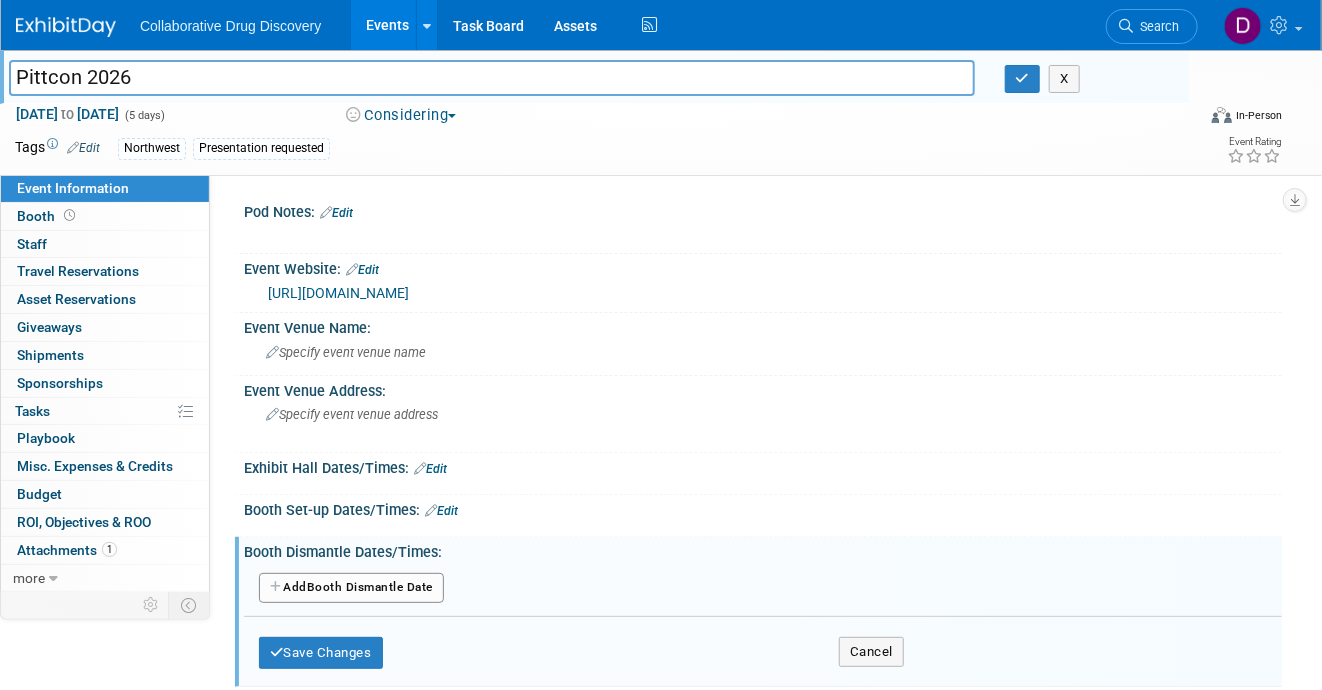 click on "Pittcon 2026" at bounding box center (492, 77) 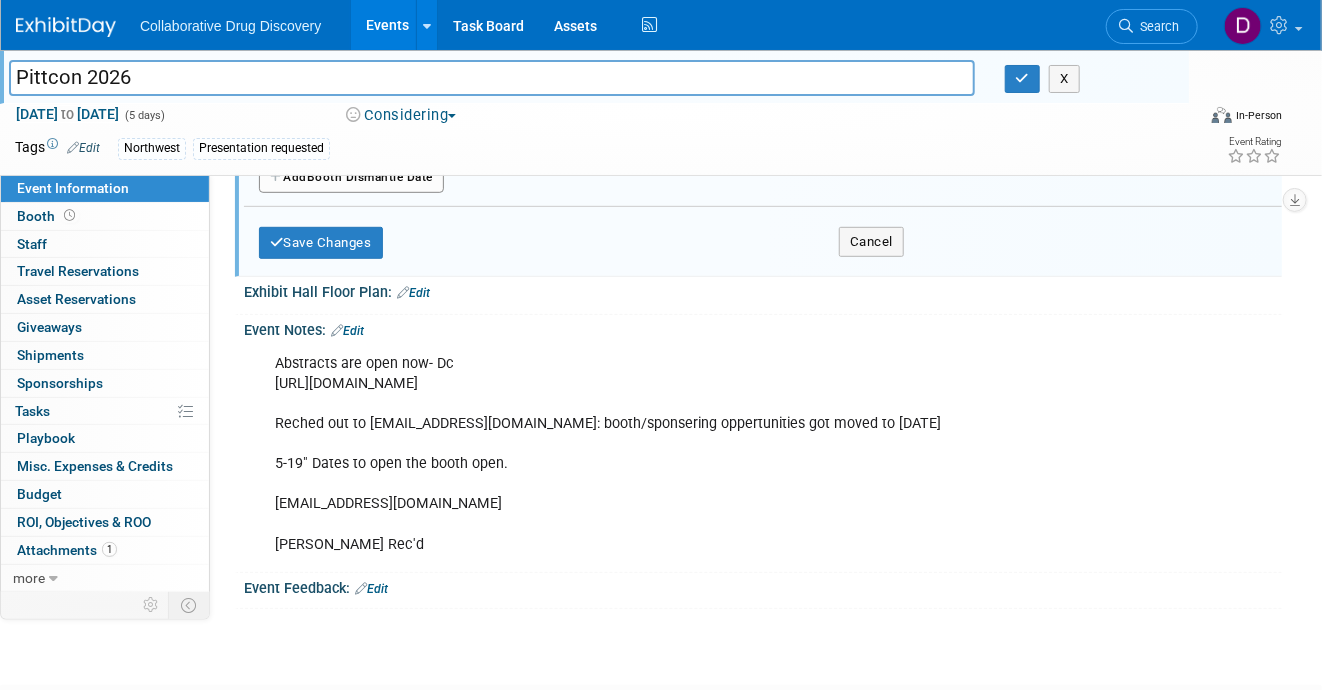 click on "Abstracts are open now- Dc  [URL][DOMAIN_NAME] Reched out to [EMAIL_ADDRESS][DOMAIN_NAME]: booth/sponsering oppertunities got moved to [DATE]  5-19" Dates to open the booth open.  [EMAIL_ADDRESS][DOMAIN_NAME] [PERSON_NAME] Rec'd" at bounding box center (670, 454) 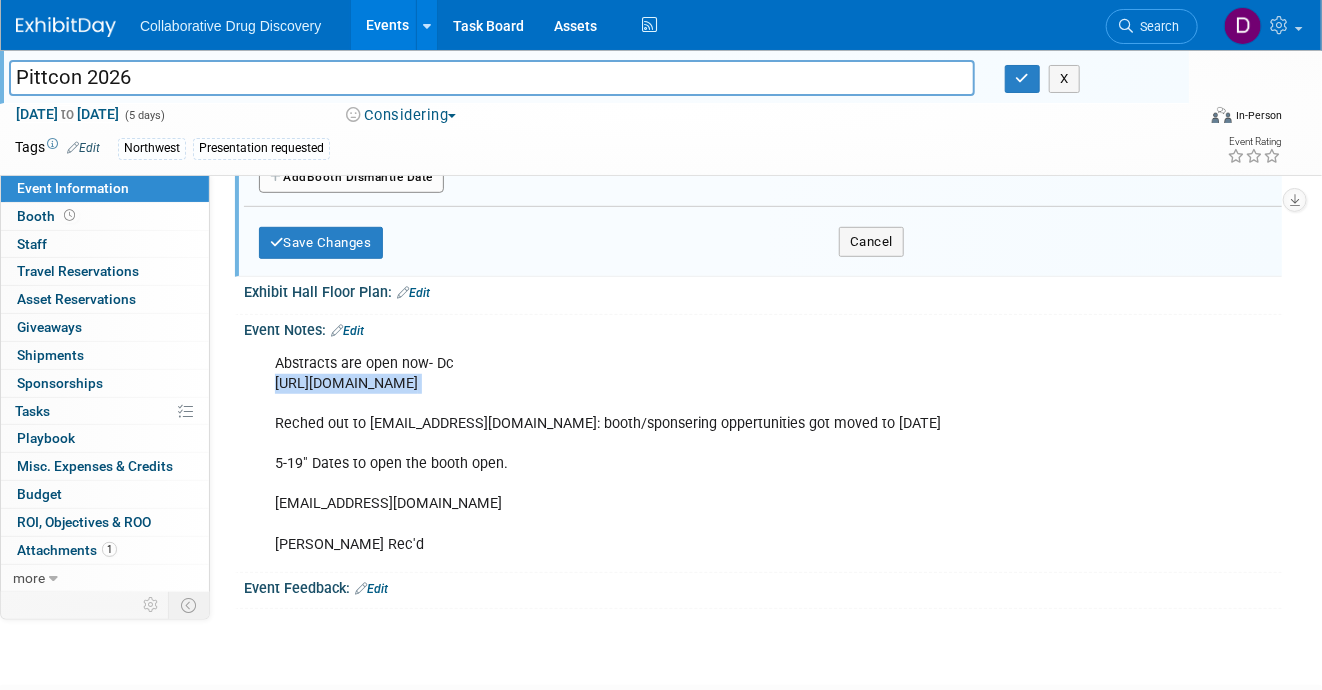 click on "Abstracts are open now- Dc  [URL][DOMAIN_NAME] Reched out to [EMAIL_ADDRESS][DOMAIN_NAME]: booth/sponsering oppertunities got moved to [DATE]  5-19" Dates to open the booth open.  [EMAIL_ADDRESS][DOMAIN_NAME] [PERSON_NAME] Rec'd" at bounding box center [670, 454] 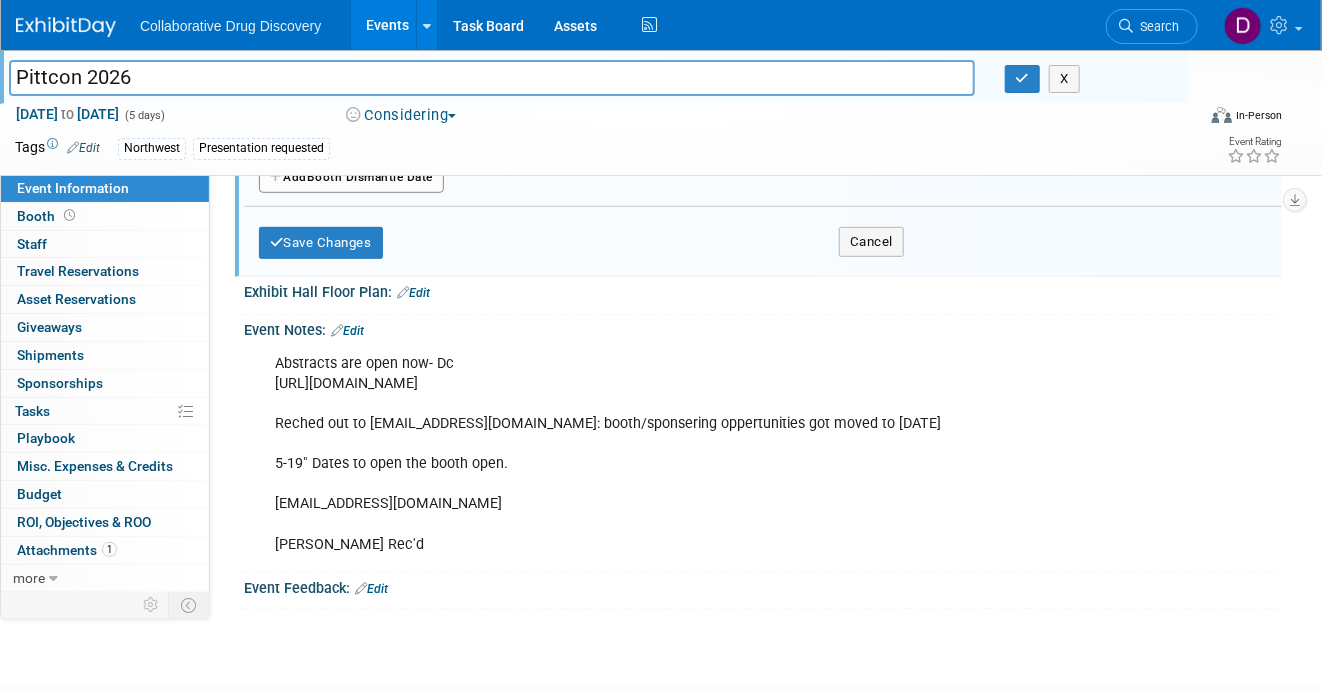 click on "Pittcon 2026" at bounding box center (492, 77) 